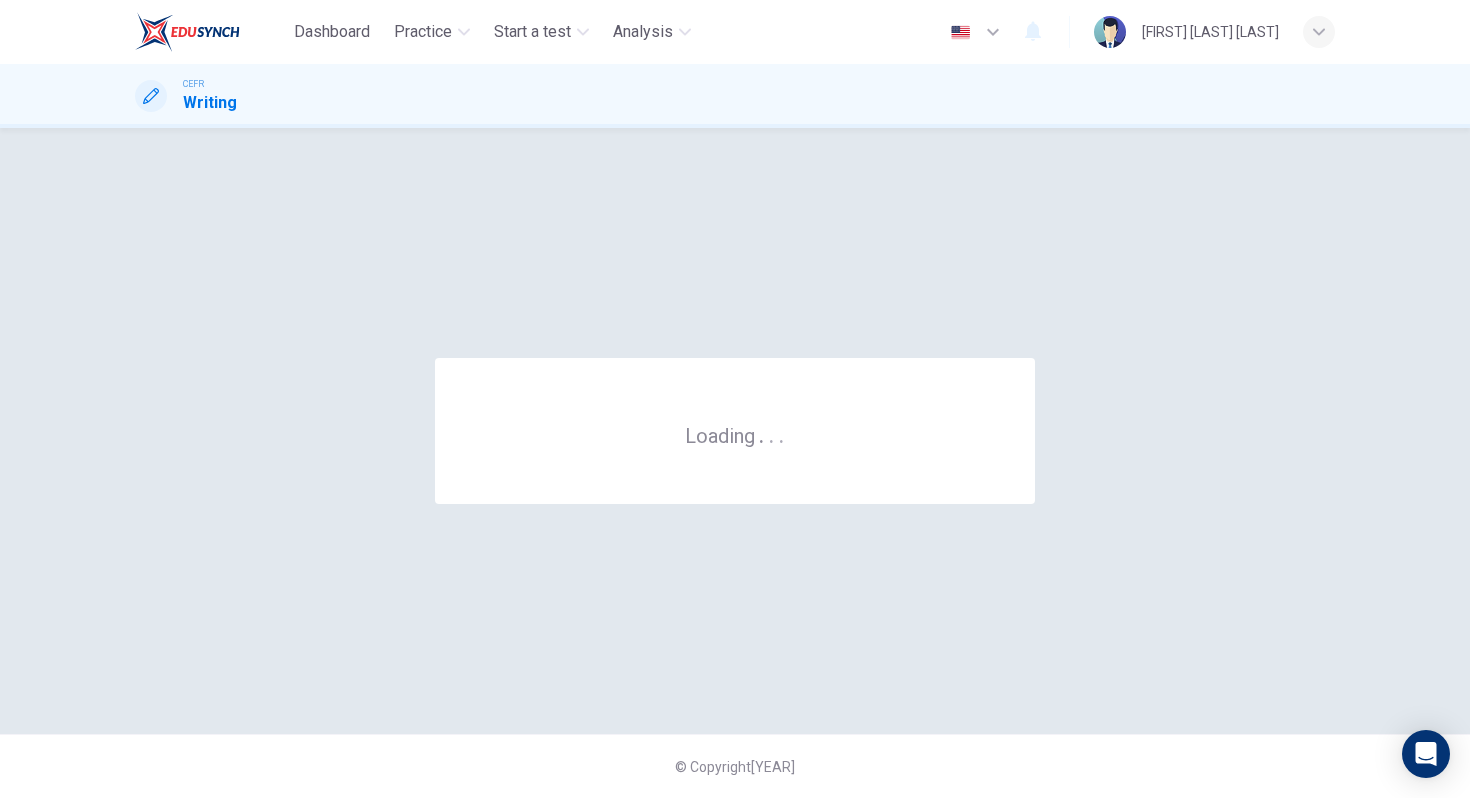 scroll, scrollTop: 0, scrollLeft: 0, axis: both 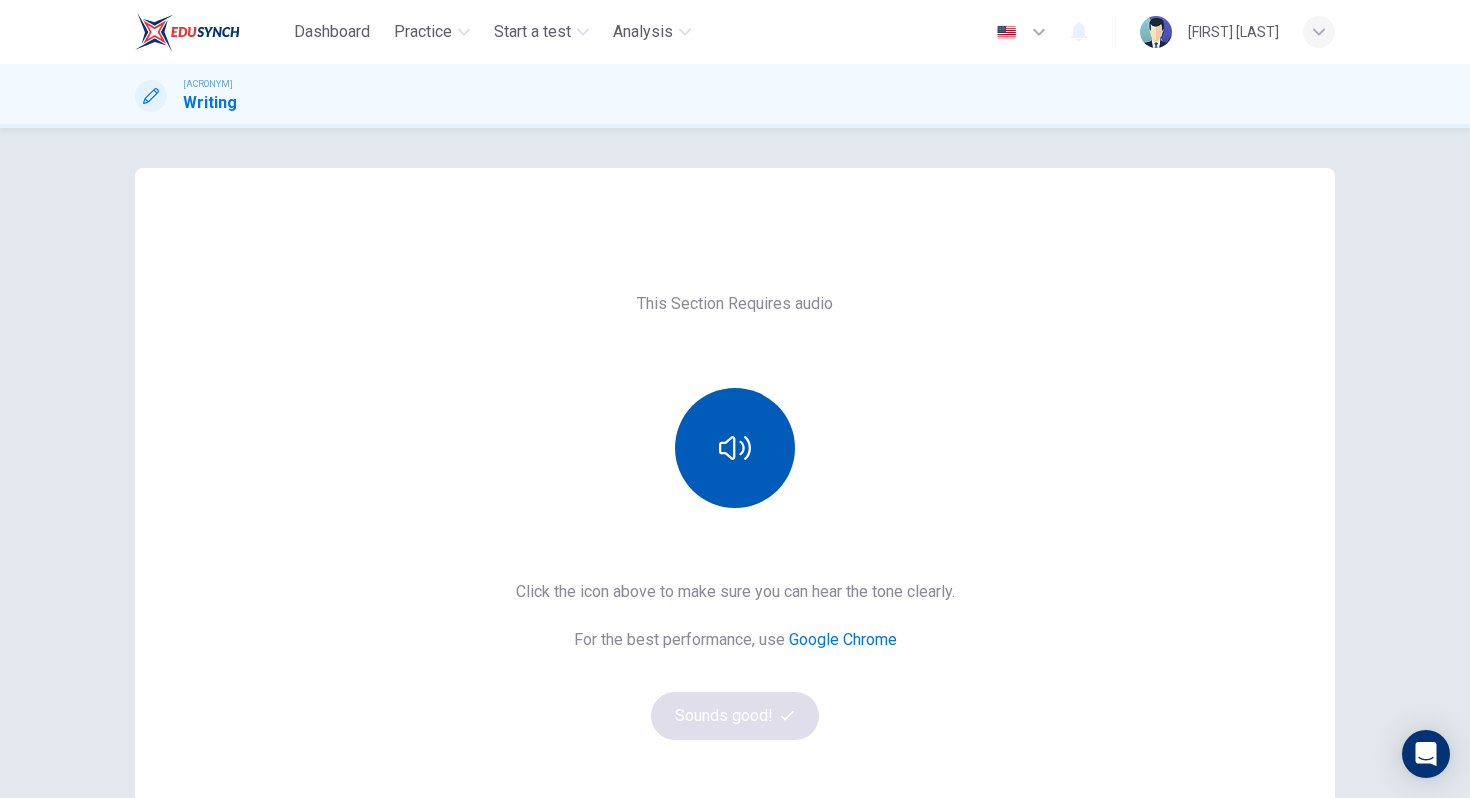 click at bounding box center (735, 448) 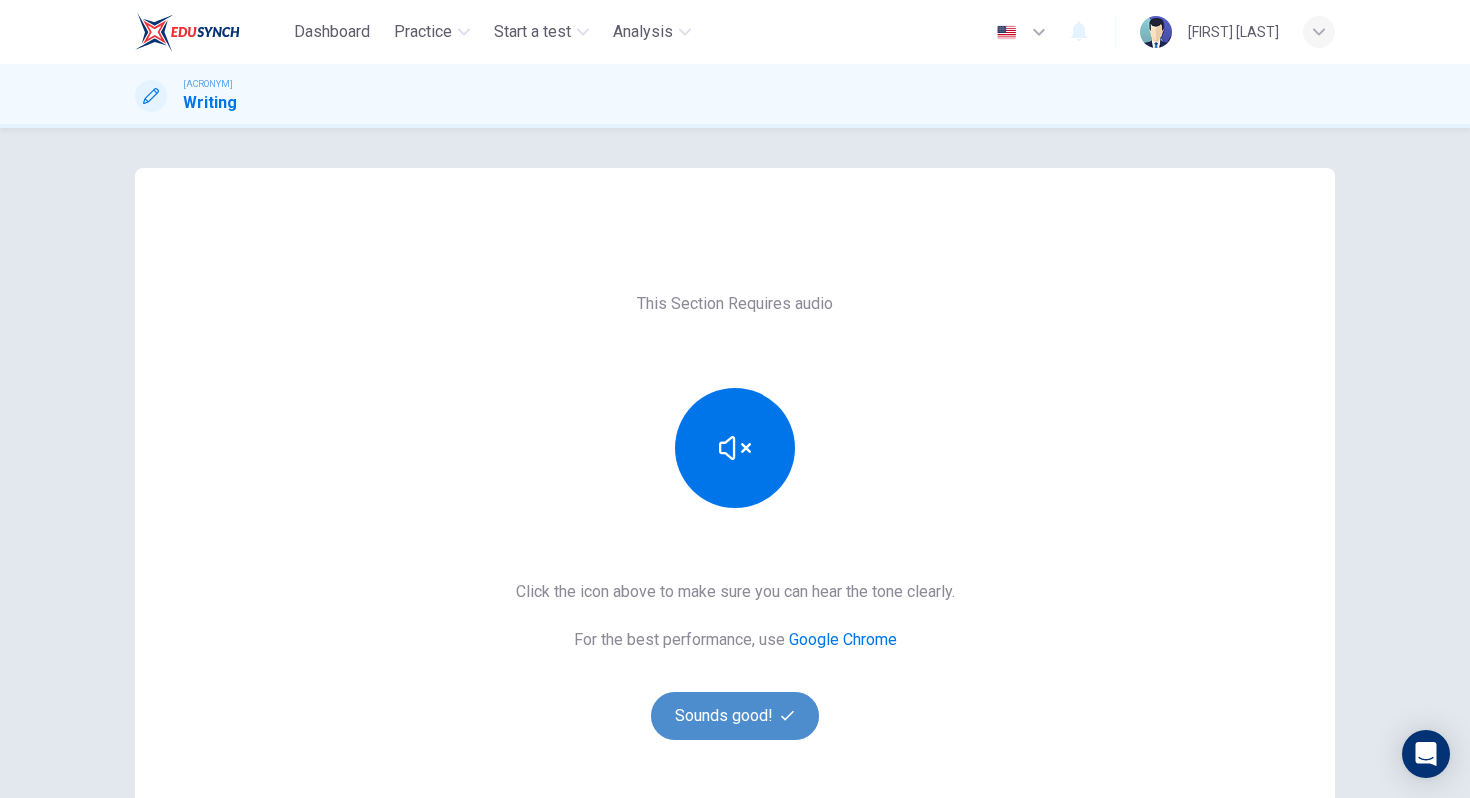 click on "Sounds good!" at bounding box center (735, 716) 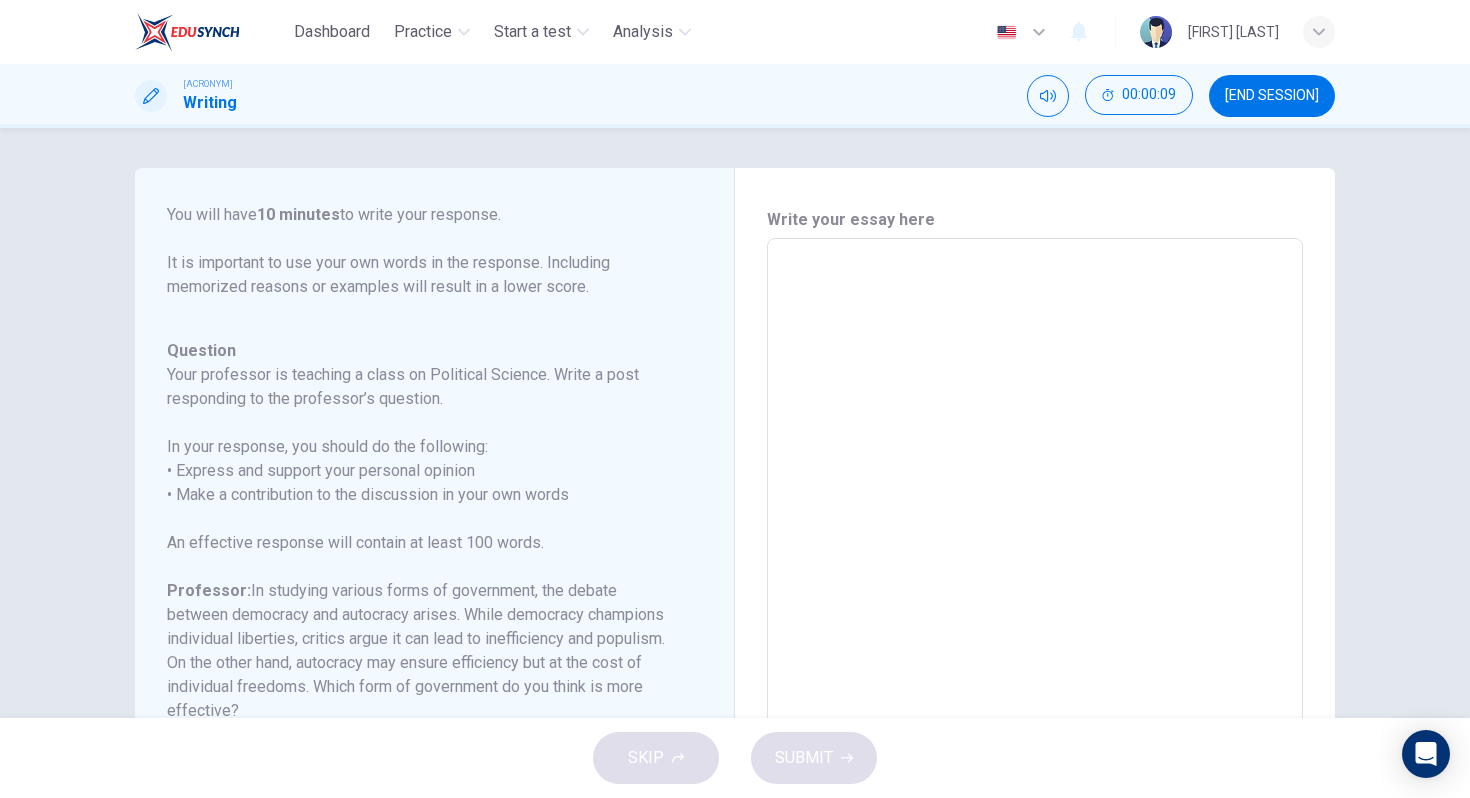 scroll, scrollTop: 294, scrollLeft: 0, axis: vertical 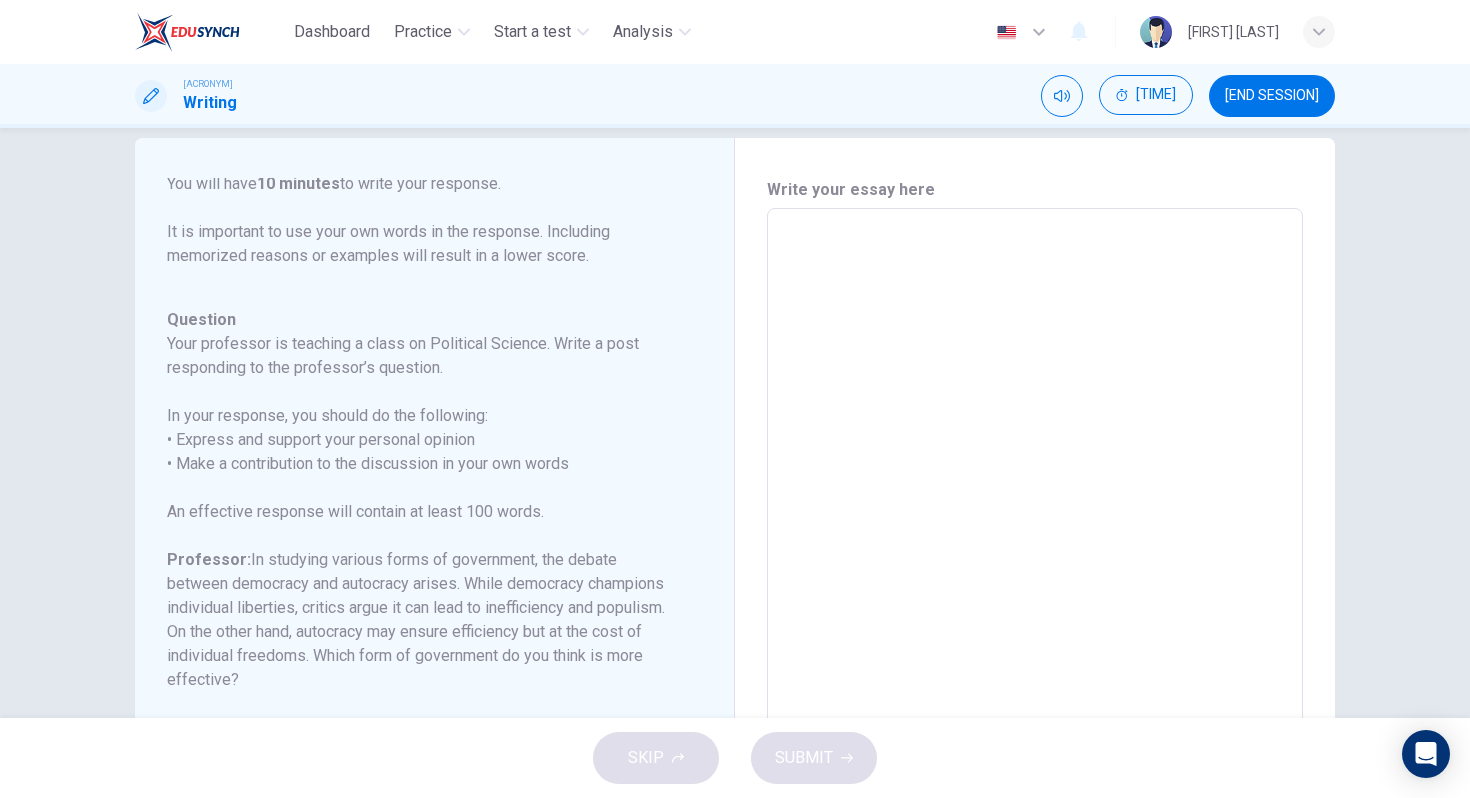 click at bounding box center [1035, 542] 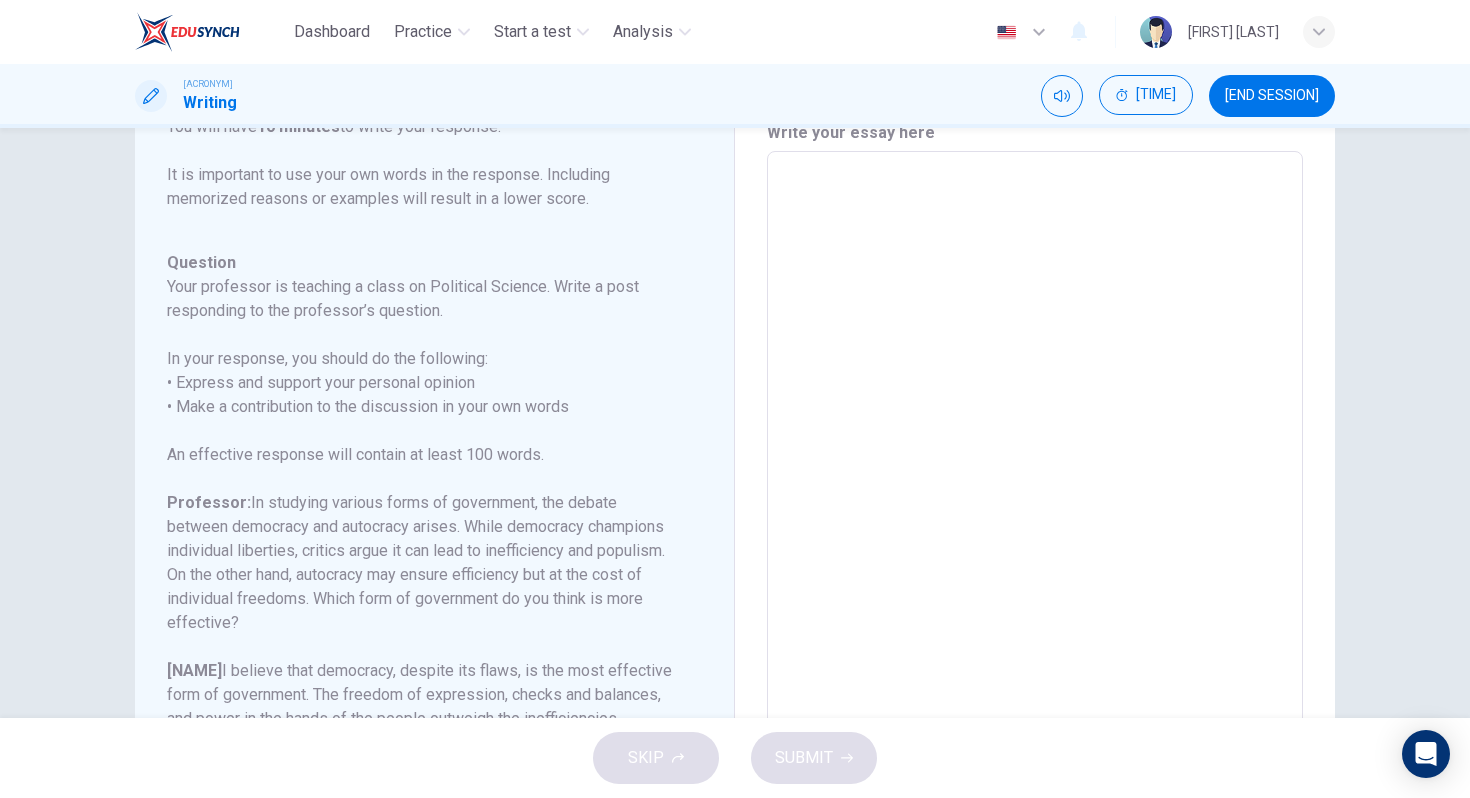 scroll, scrollTop: 91, scrollLeft: 0, axis: vertical 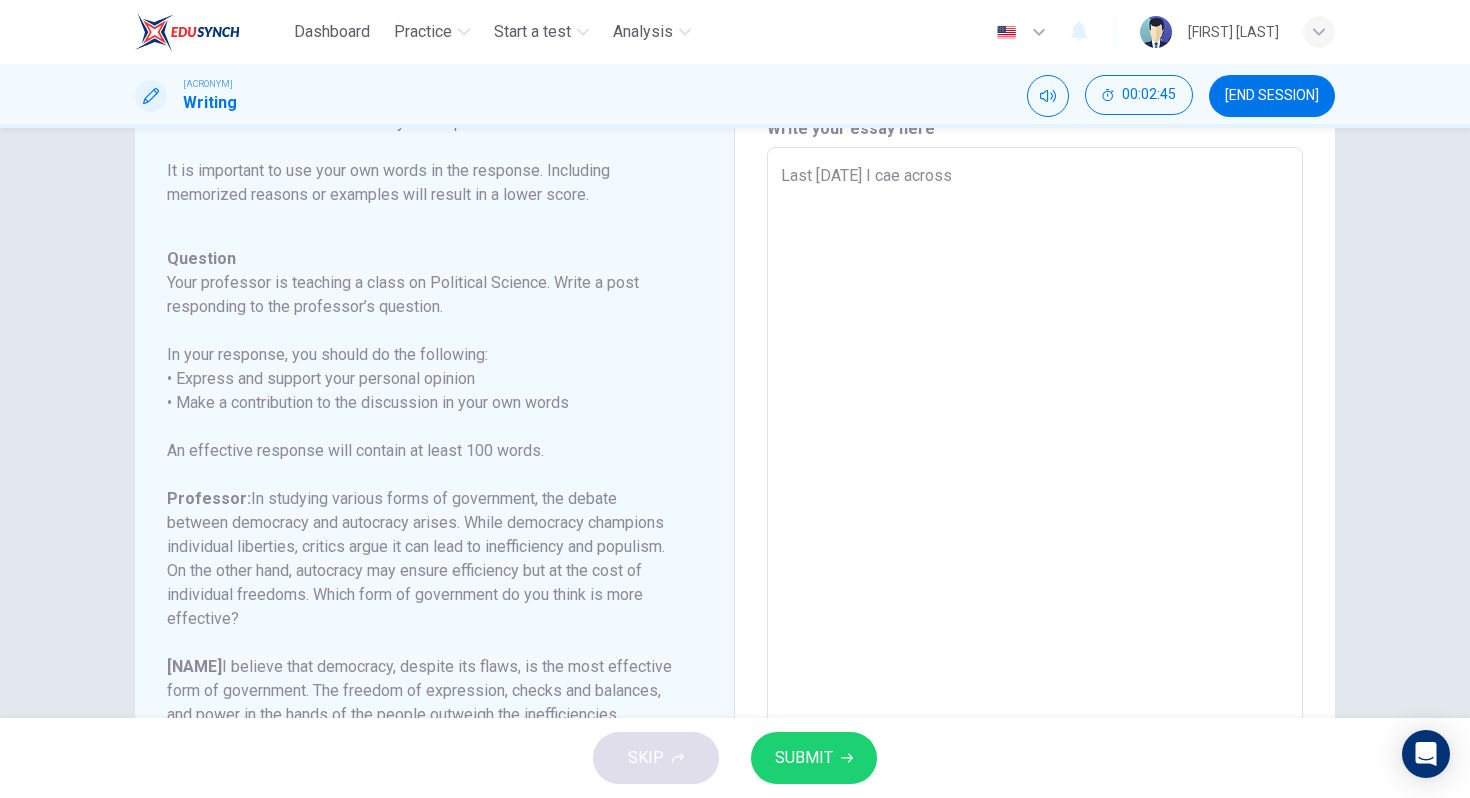 click on "Last [DATE] I cae across" at bounding box center (1035, 481) 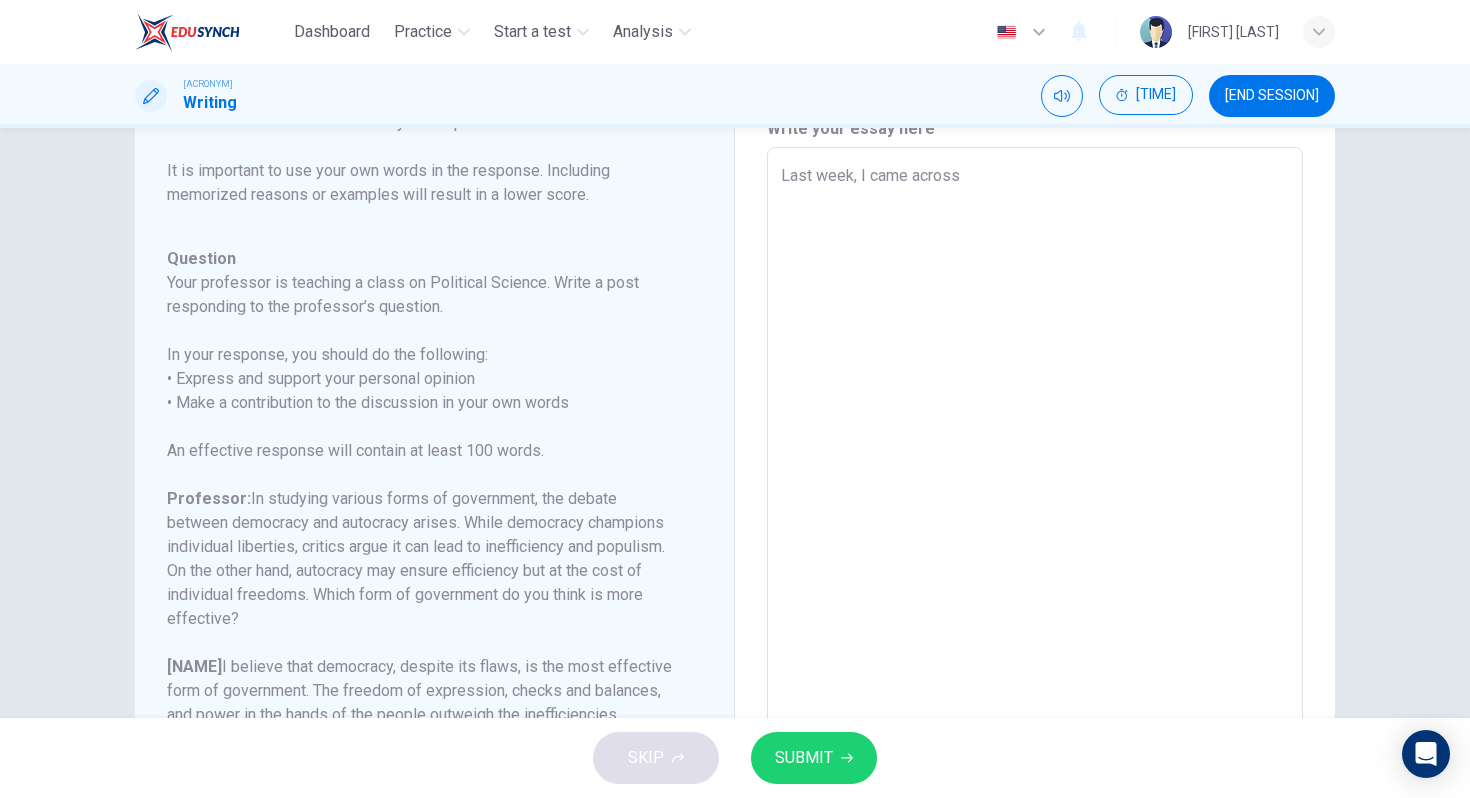 click on "Last week, I came across" at bounding box center (1035, 481) 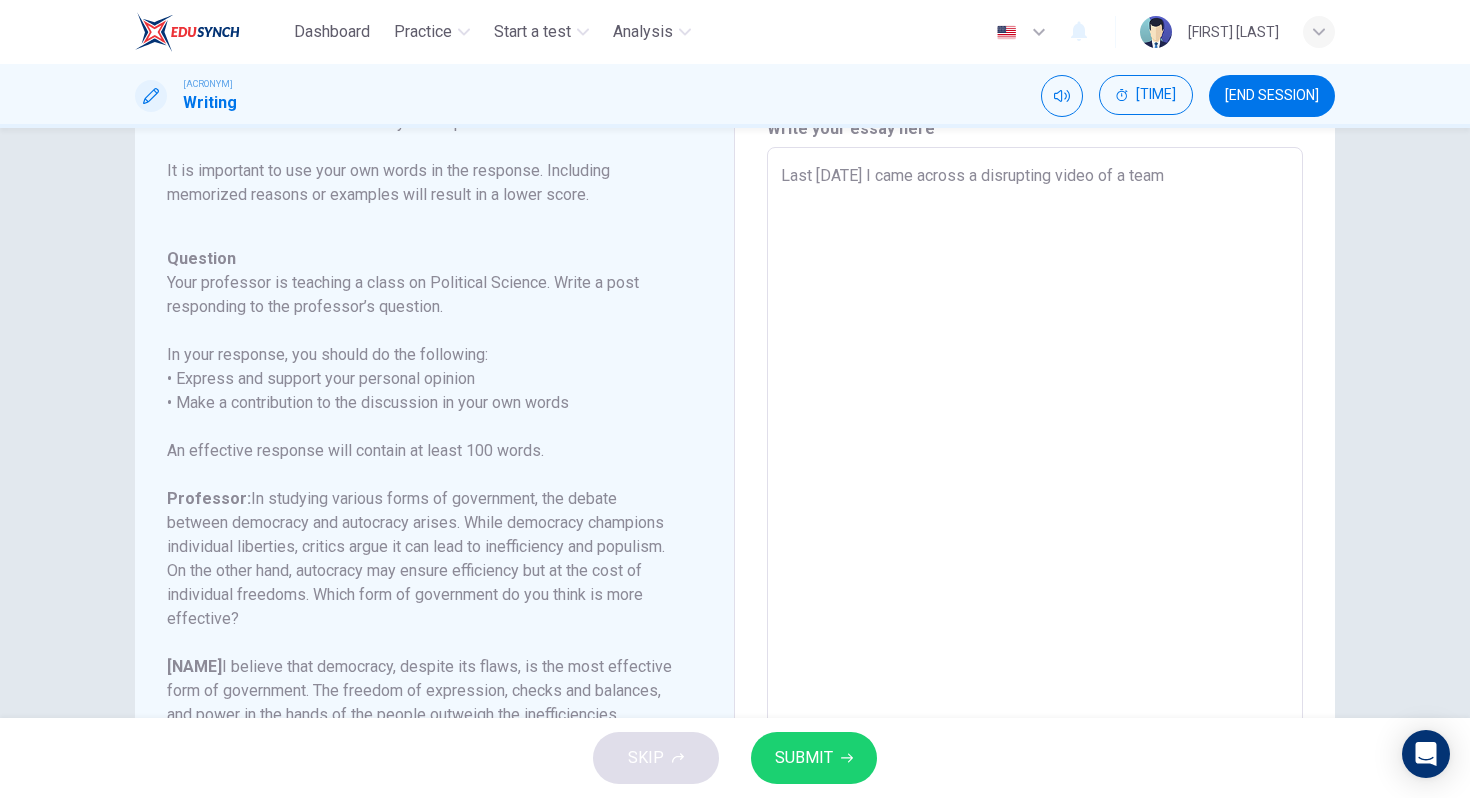 click on "Last [DATE] I came across a disrupting video of a team" at bounding box center [1035, 481] 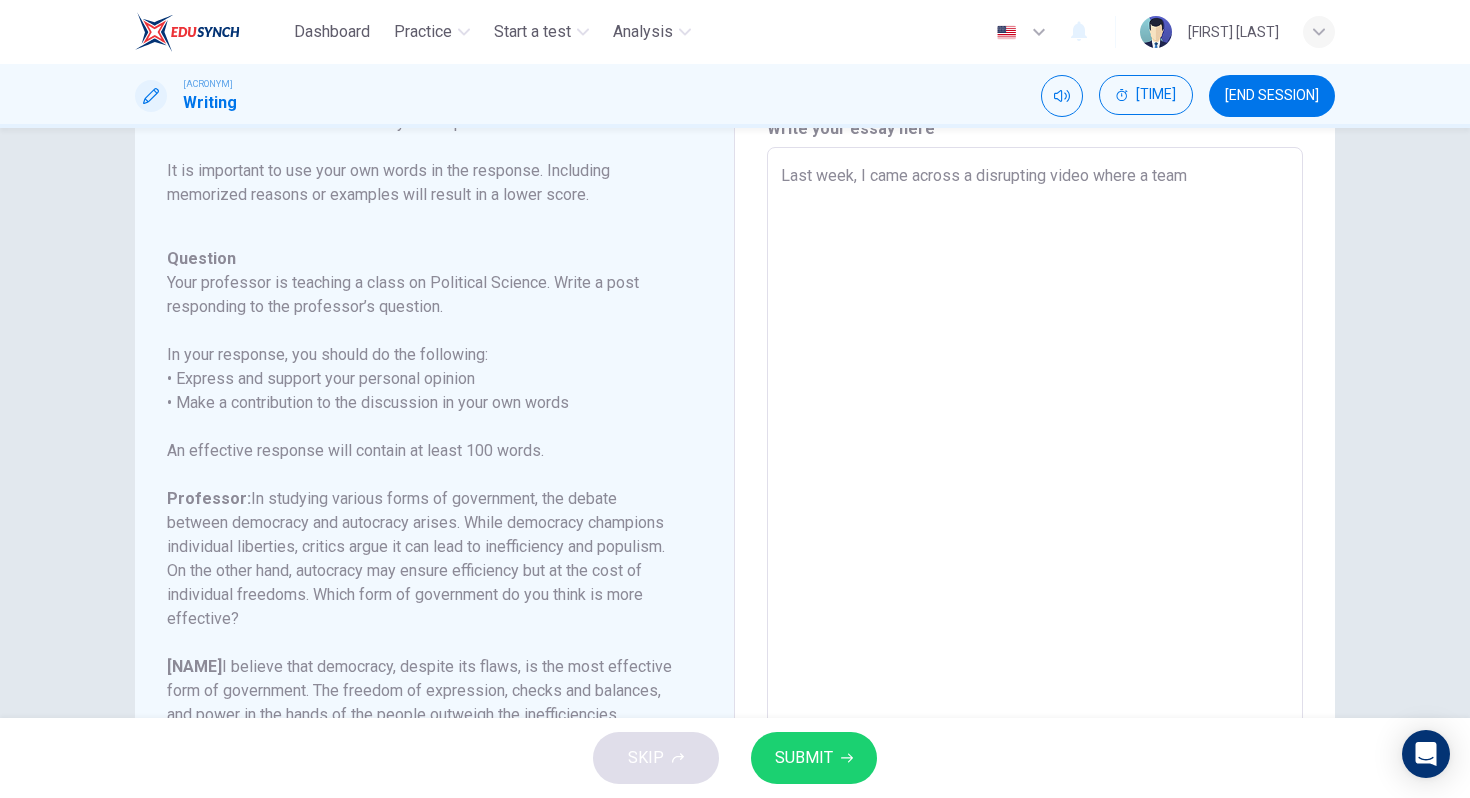 click on "Last week, I came across a disrupting video where a team" at bounding box center [1035, 481] 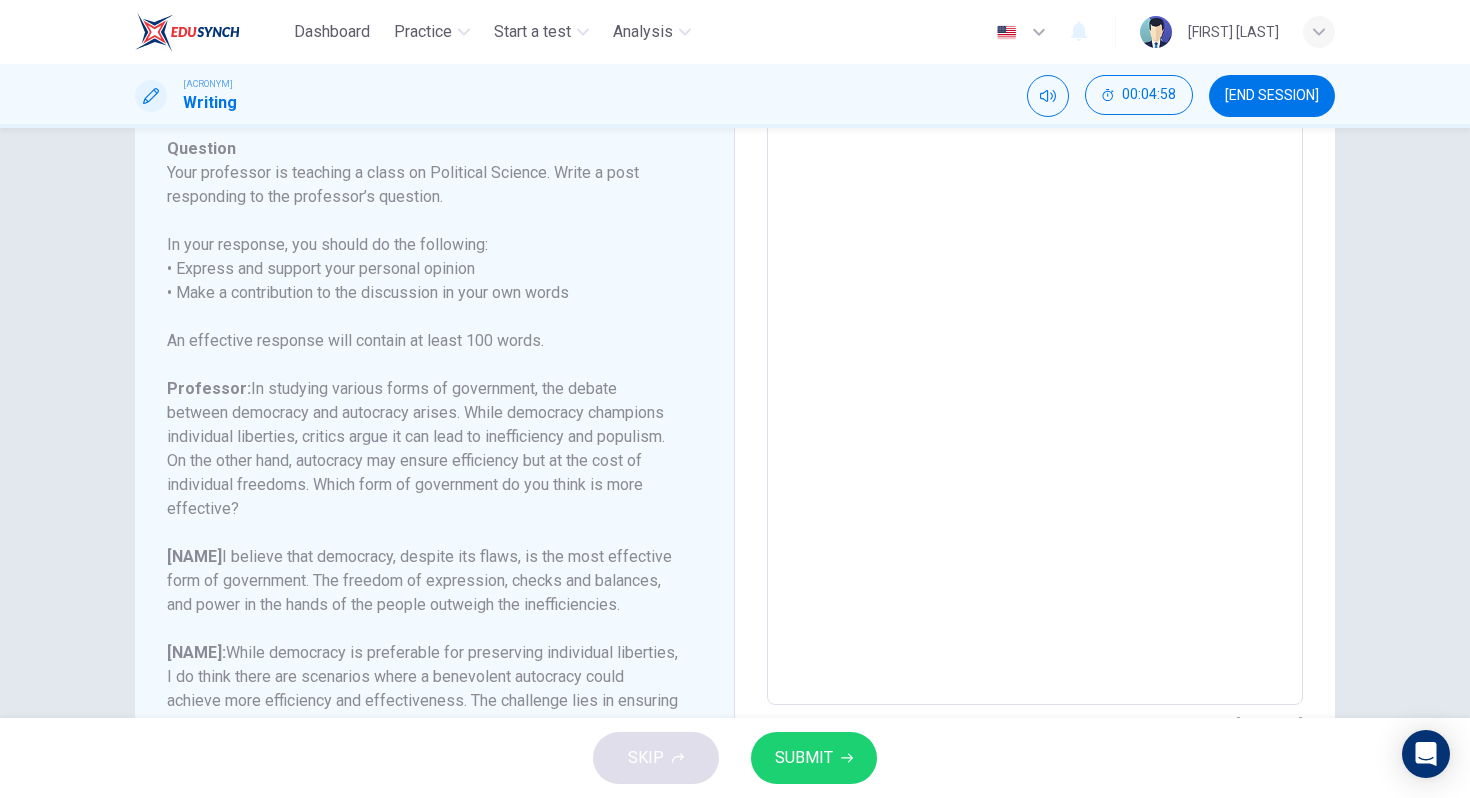 scroll, scrollTop: 210, scrollLeft: 0, axis: vertical 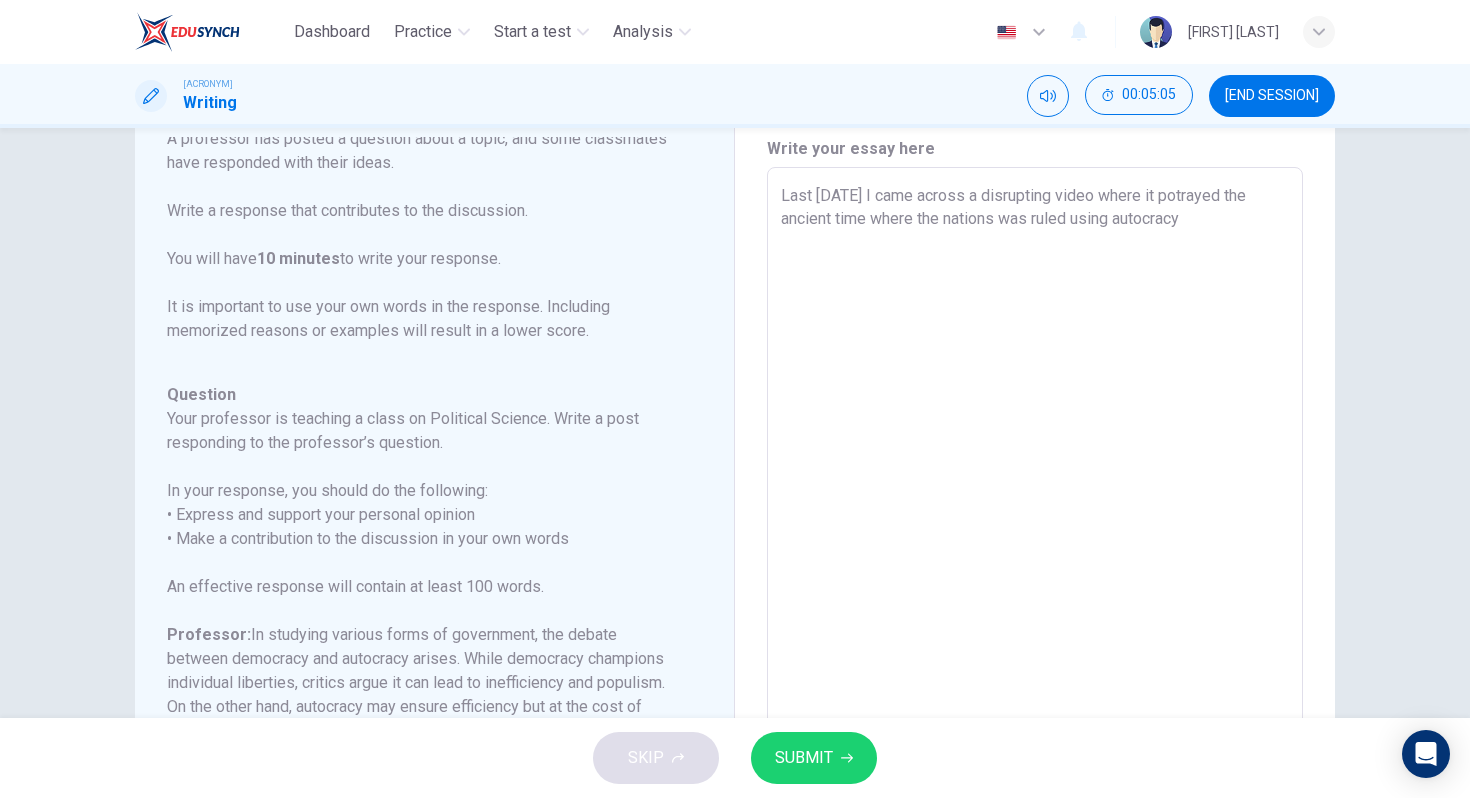 drag, startPoint x: 1113, startPoint y: 219, endPoint x: 1076, endPoint y: 219, distance: 37 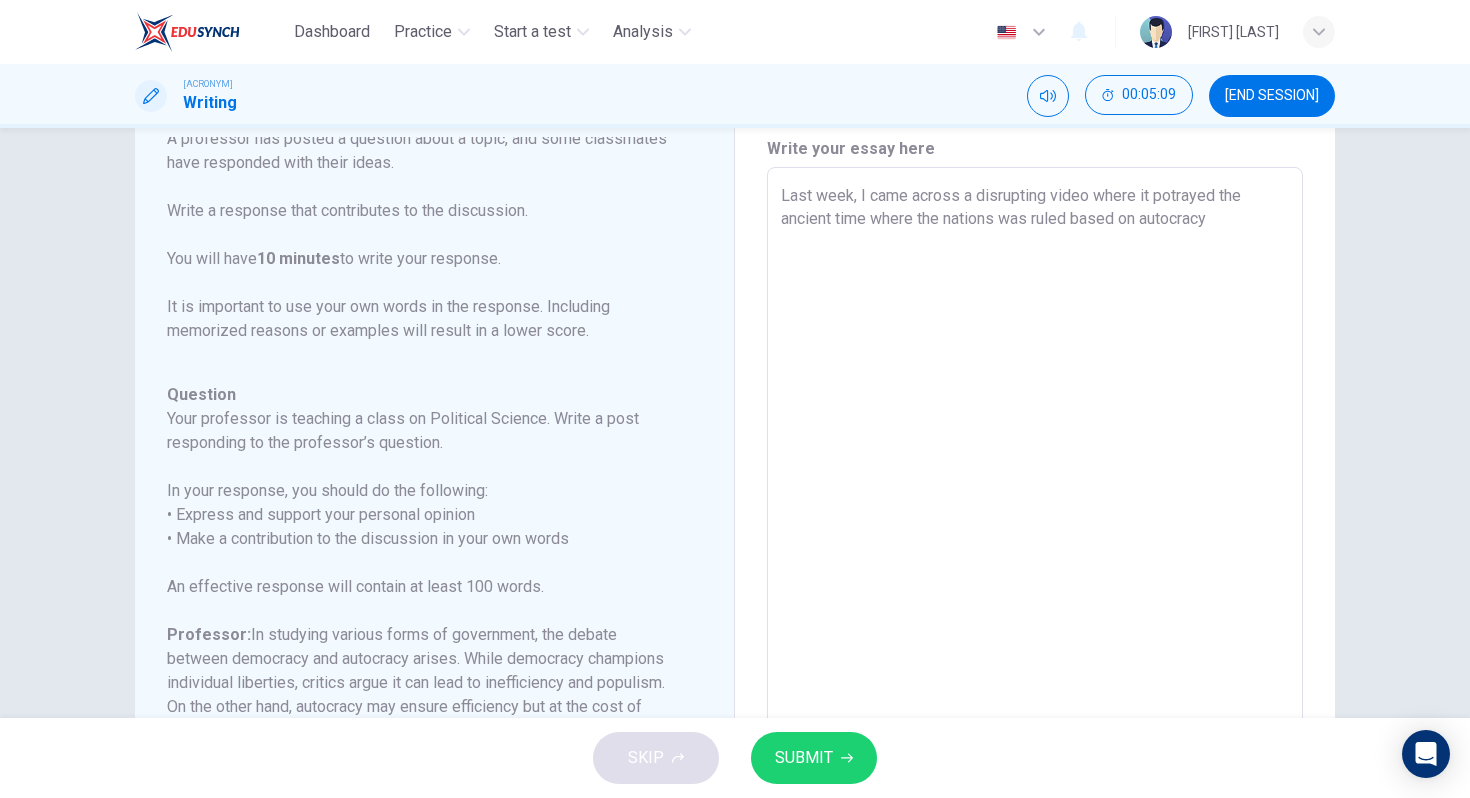 click on "Last week, I came across a disrupting video where it potrayed the ancient time where the nations was ruled based on autocracy" at bounding box center [1035, 501] 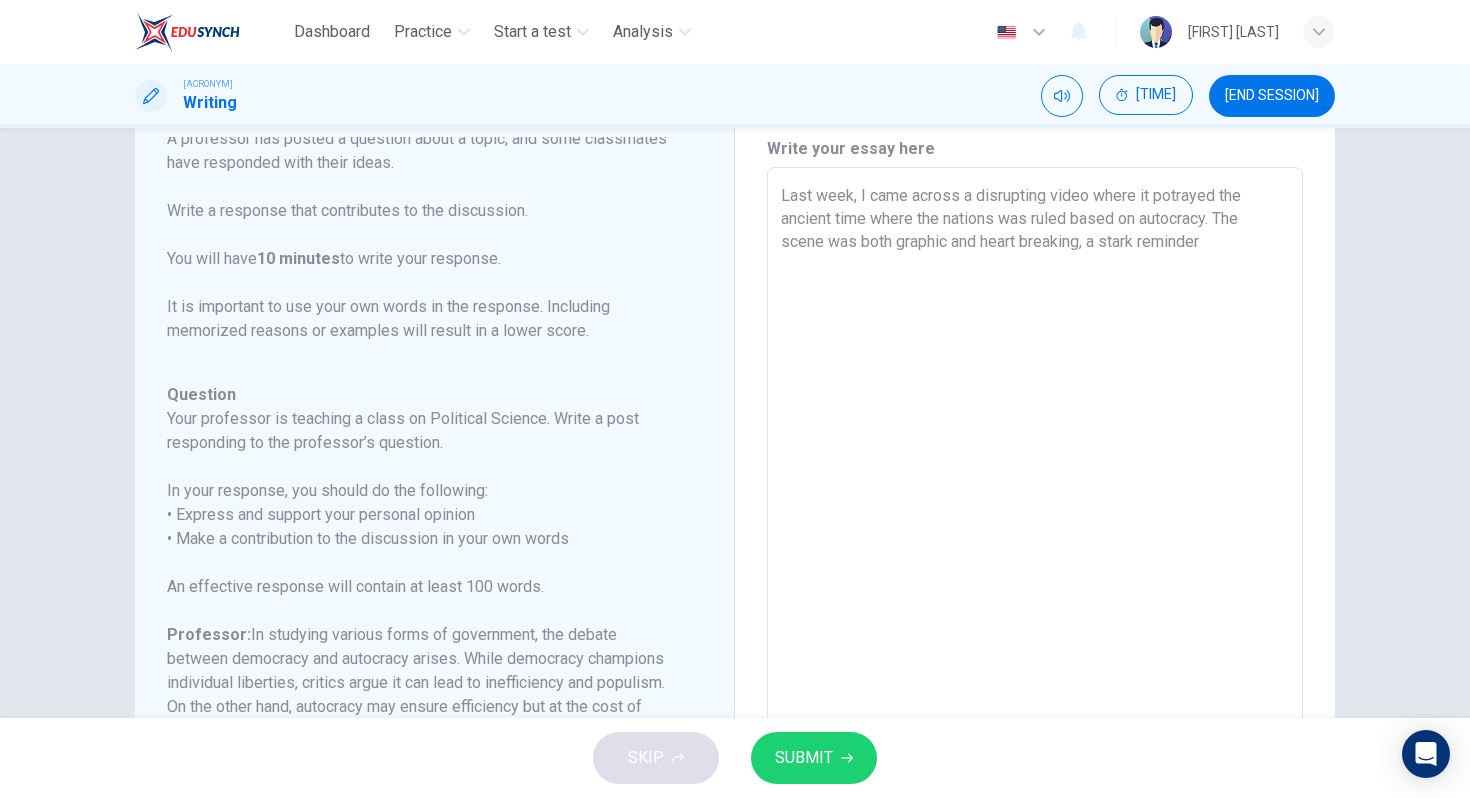 click on "Last week, I came across a disrupting video where it potrayed the ancient time where the nations was ruled based on autocracy. The scene was both graphic and heart breaking, a stark reminder" at bounding box center (1035, 501) 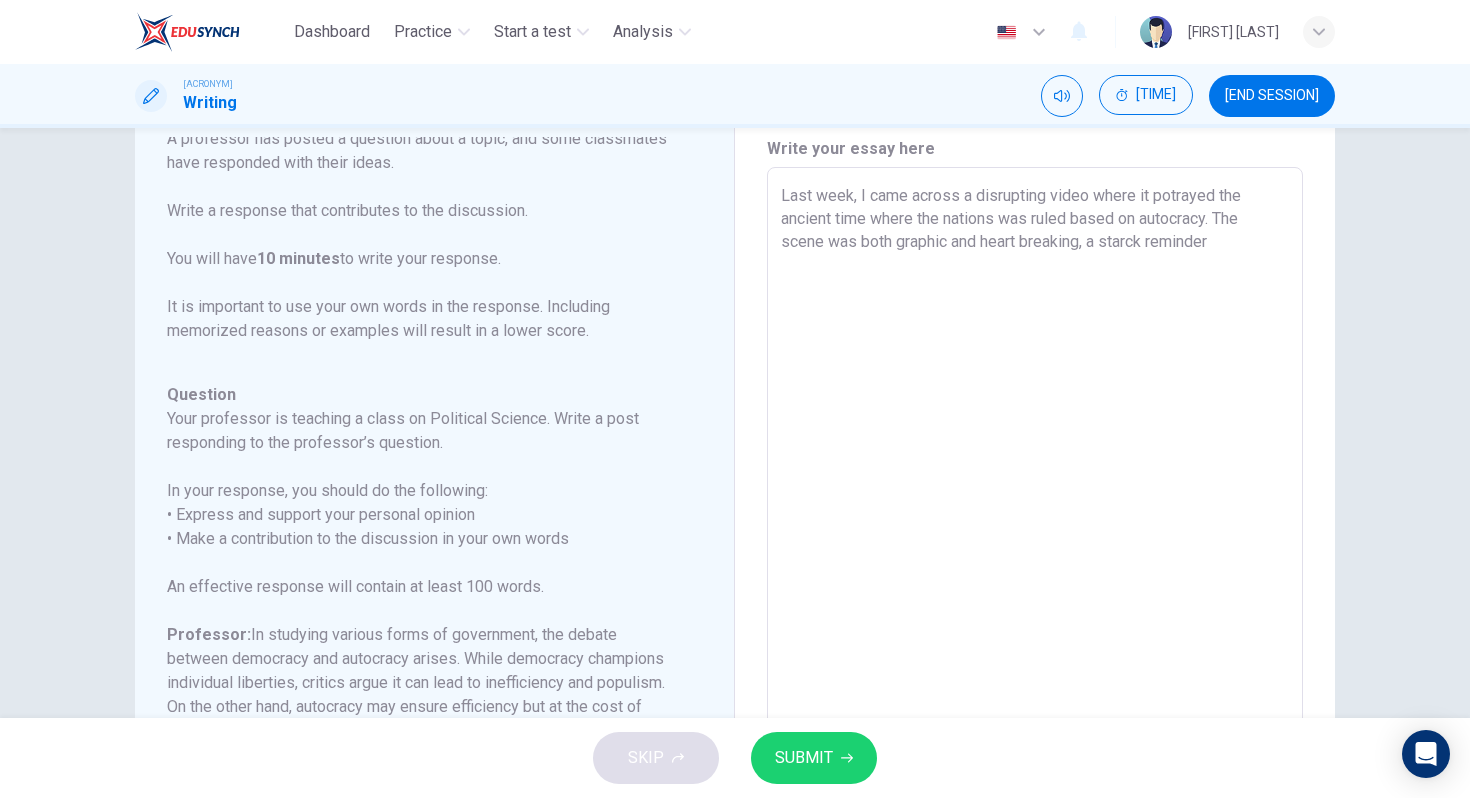 click on "Last week, I came across a disrupting video where it potrayed the ancient time where the nations was ruled based on autocracy. The scene was both graphic and heart breaking, a starck reminder" at bounding box center (1035, 501) 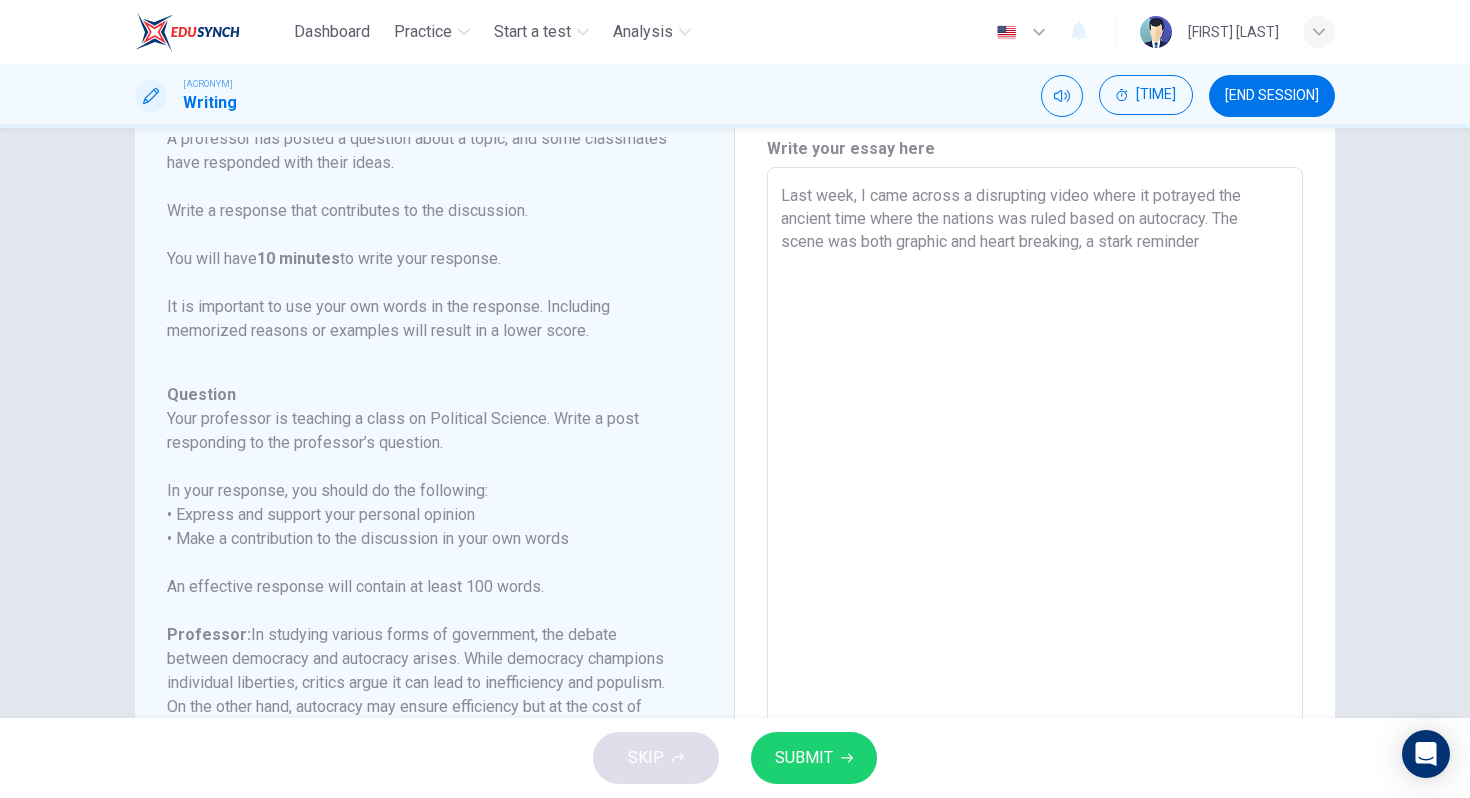click on "Last week, I came across a disrupting video where it potrayed the ancient time where the nations was ruled based on autocracy. The scene was both graphic and heart breaking, a stark reminder" at bounding box center (1035, 501) 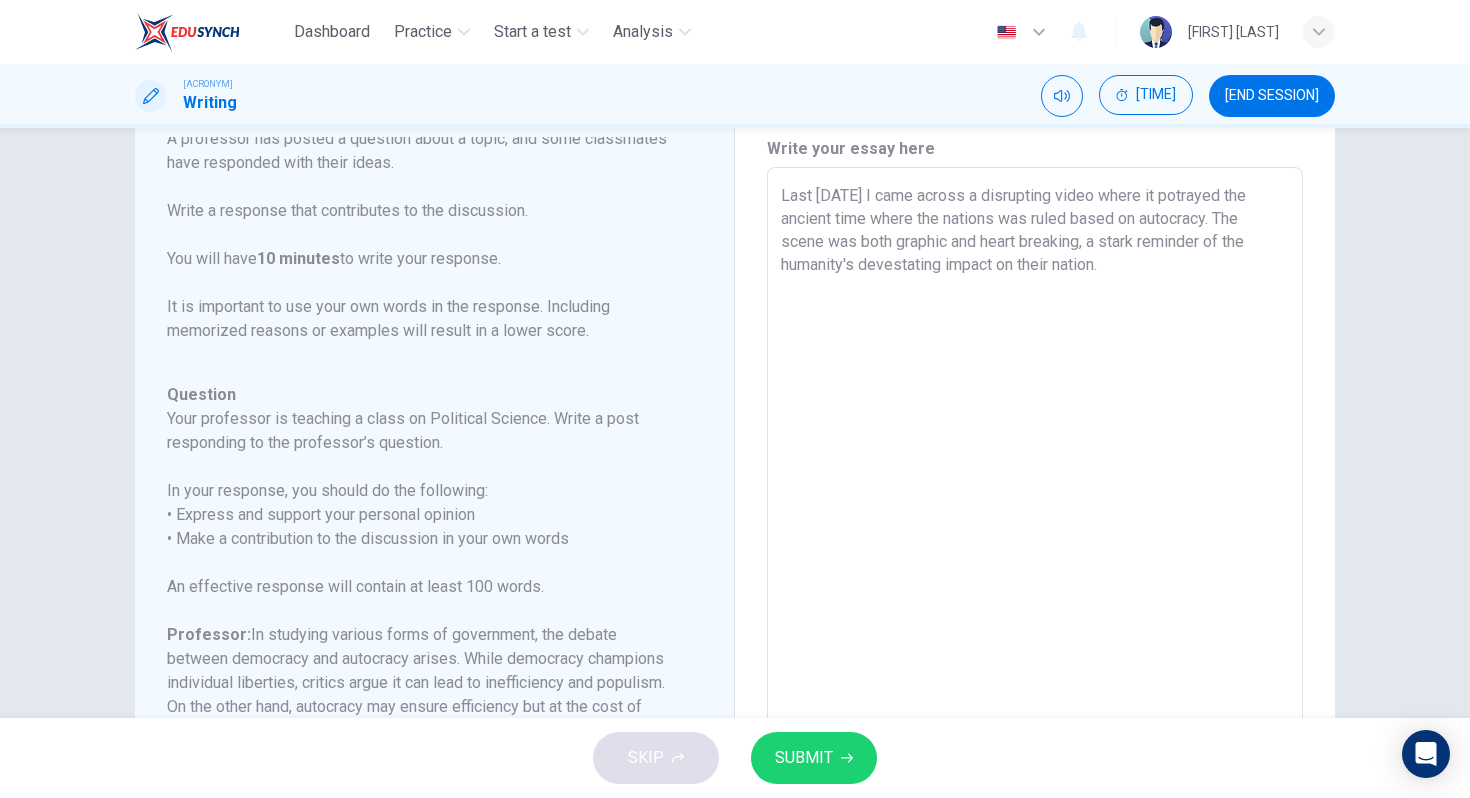 click on "Last [DATE] I came across a disrupting video where it potrayed the ancient time where the nations was ruled based on autocracy. The scene was both graphic and heart breaking, a stark reminder of the humanity's devestating impact on their nation." at bounding box center [1035, 501] 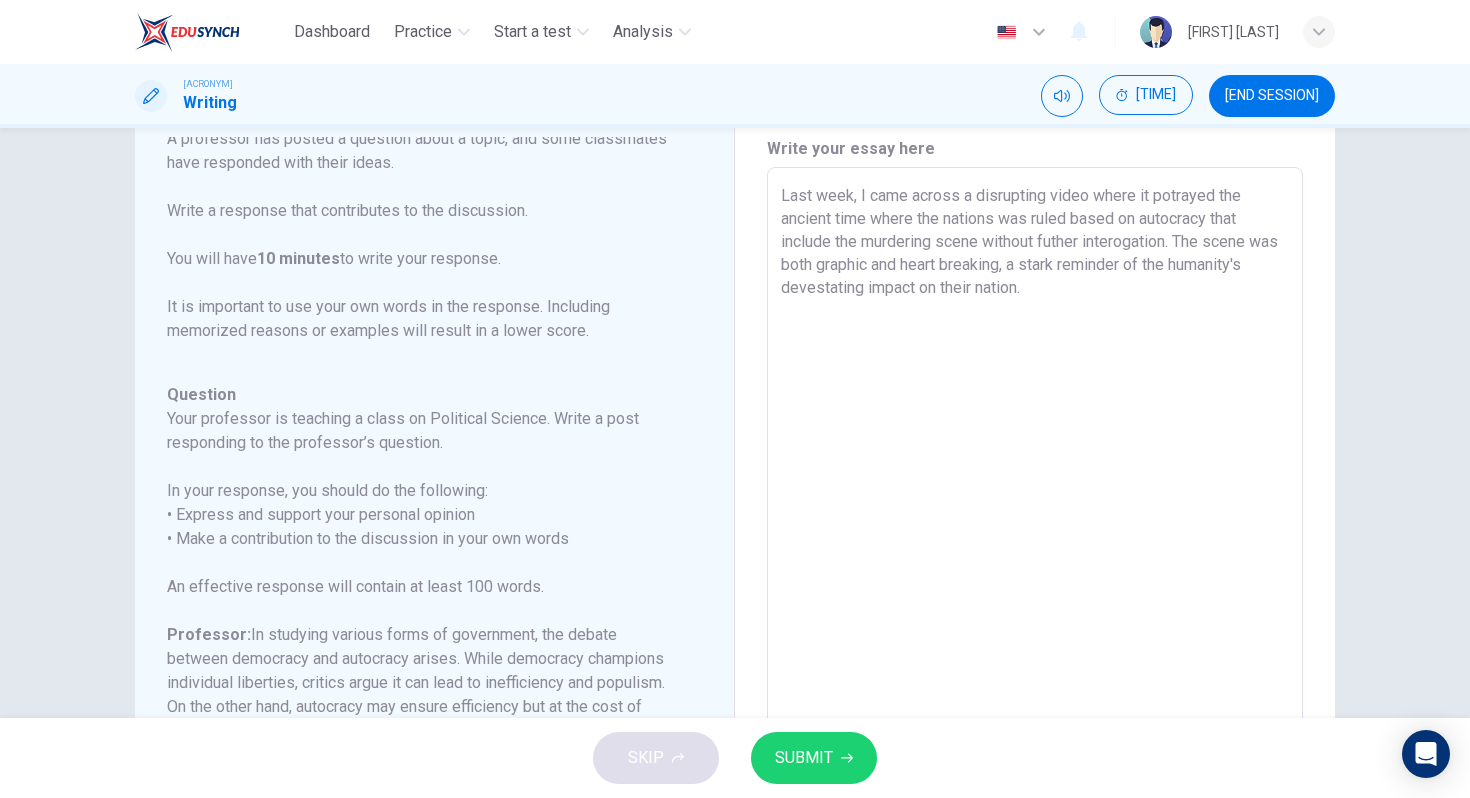 click on "Last week, I came across a disrupting video where it potrayed the ancient time where the nations was ruled based on autocracy that include the murdering scene without futher interogation. The scene was both graphic and heart breaking, a stark reminder of the humanity's devestating impact on their nation." at bounding box center (1035, 501) 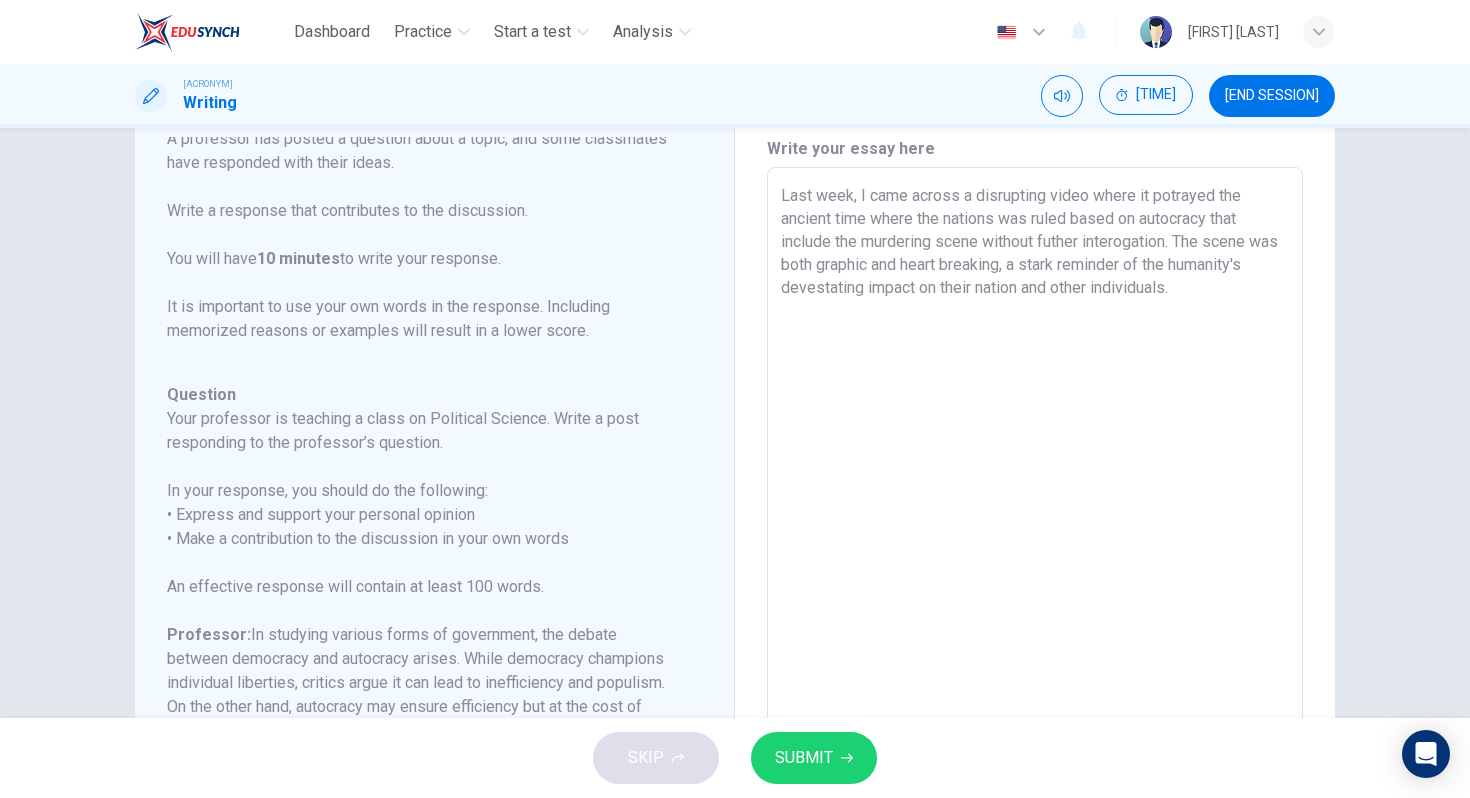 click on "Last week, I came across a disrupting video where it potrayed the ancient time where the nations was ruled based on autocracy that include the murdering scene without futher interogation. The scene was both graphic and heart breaking, a stark reminder of the humanity's devestating impact on their nation and other individuals." at bounding box center [1035, 501] 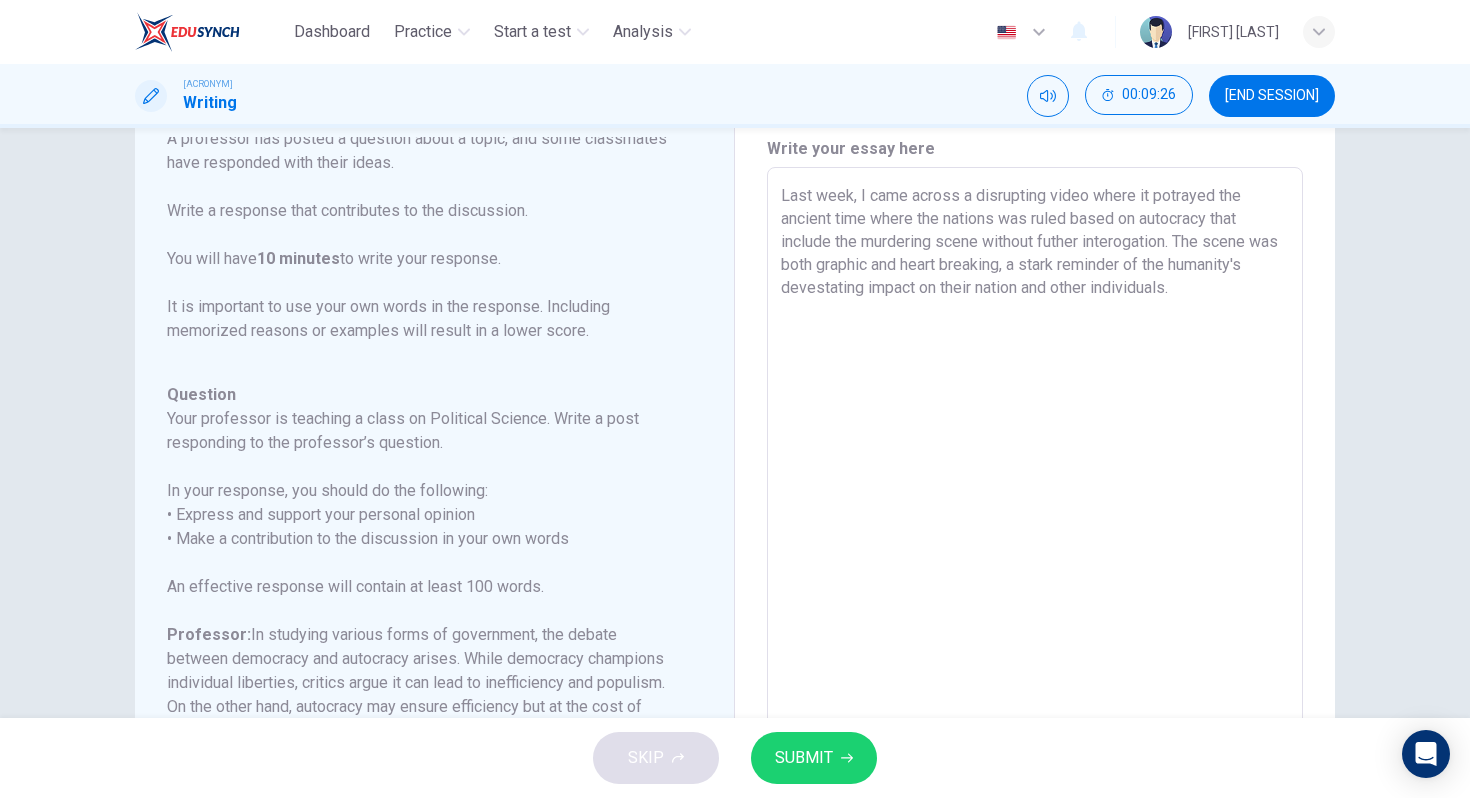 drag, startPoint x: 935, startPoint y: 242, endPoint x: 864, endPoint y: 242, distance: 71 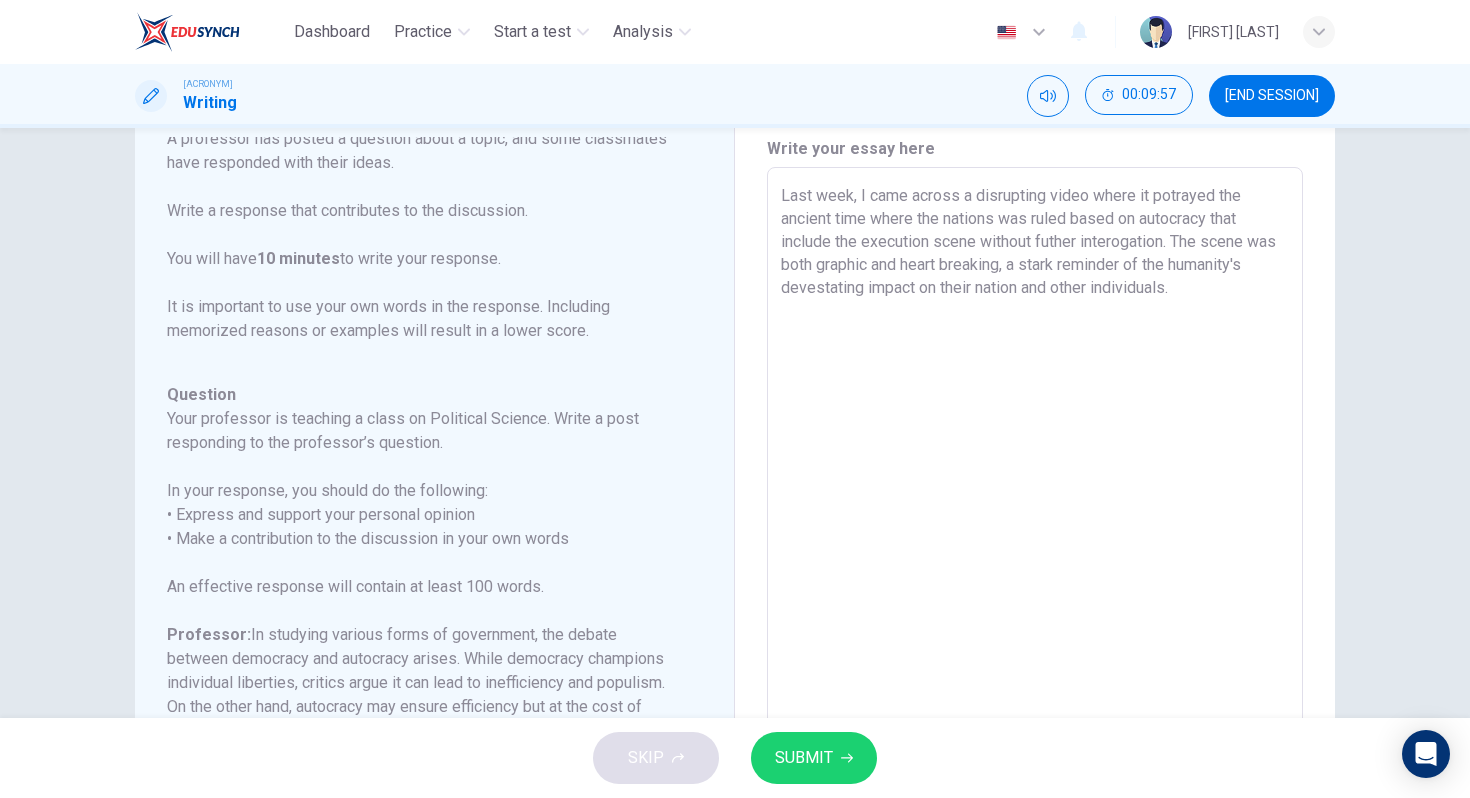 click on "Last week, I came across a disrupting video where it potrayed the ancient time where the nations was ruled based on autocracy that include the execution scene without futher interogation. The scene was both graphic and heart breaking, a stark reminder of the humanity's devestating impact on their nation and other individuals." at bounding box center [1035, 501] 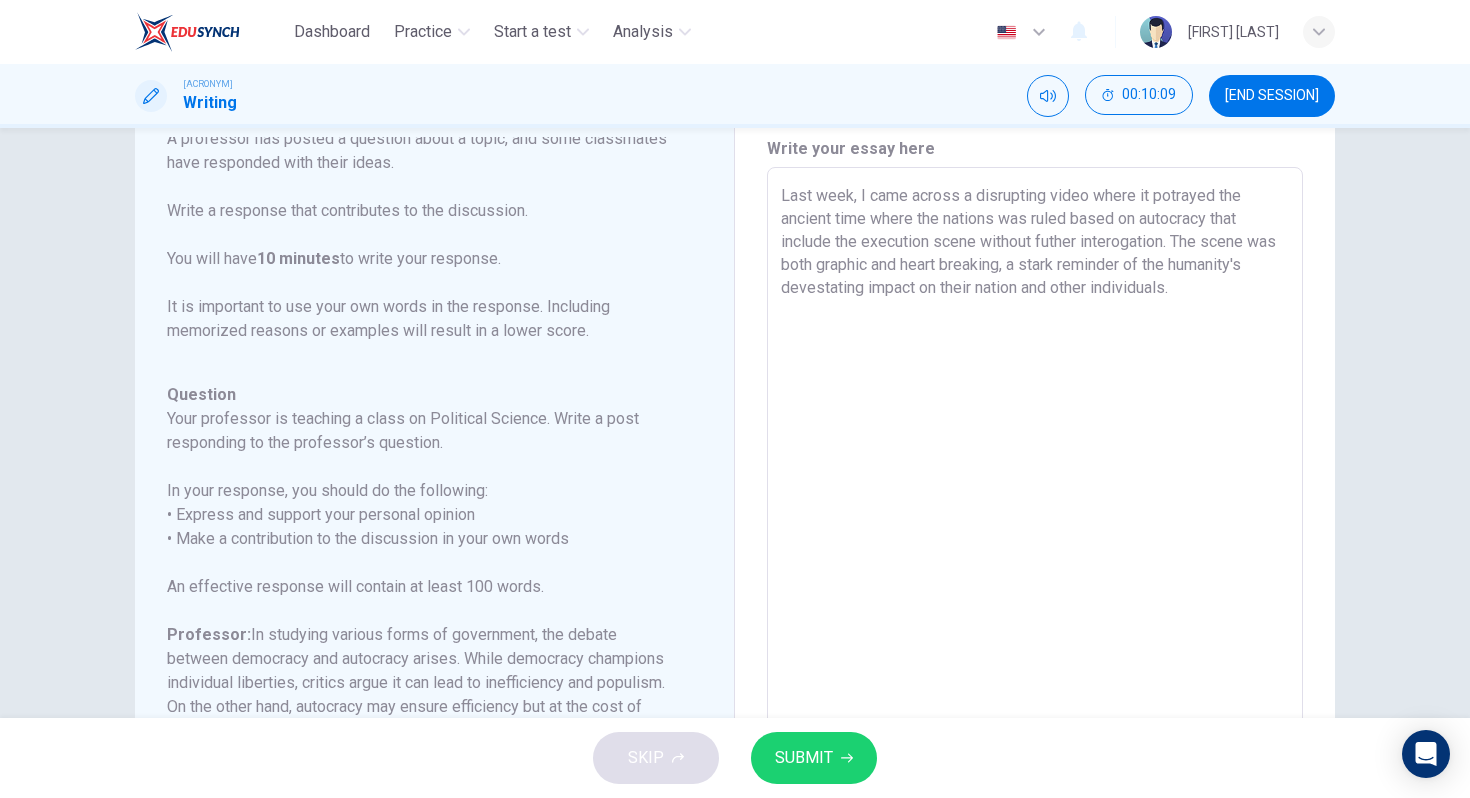 click on "Last week, I came across a disrupting video where it potrayed the ancient time where the nations was ruled based on autocracy that include the execution scene without futher interogation. The scene was both graphic and heart breaking, a stark reminder of the humanity's devestating impact on their nation and other individuals." at bounding box center (1035, 501) 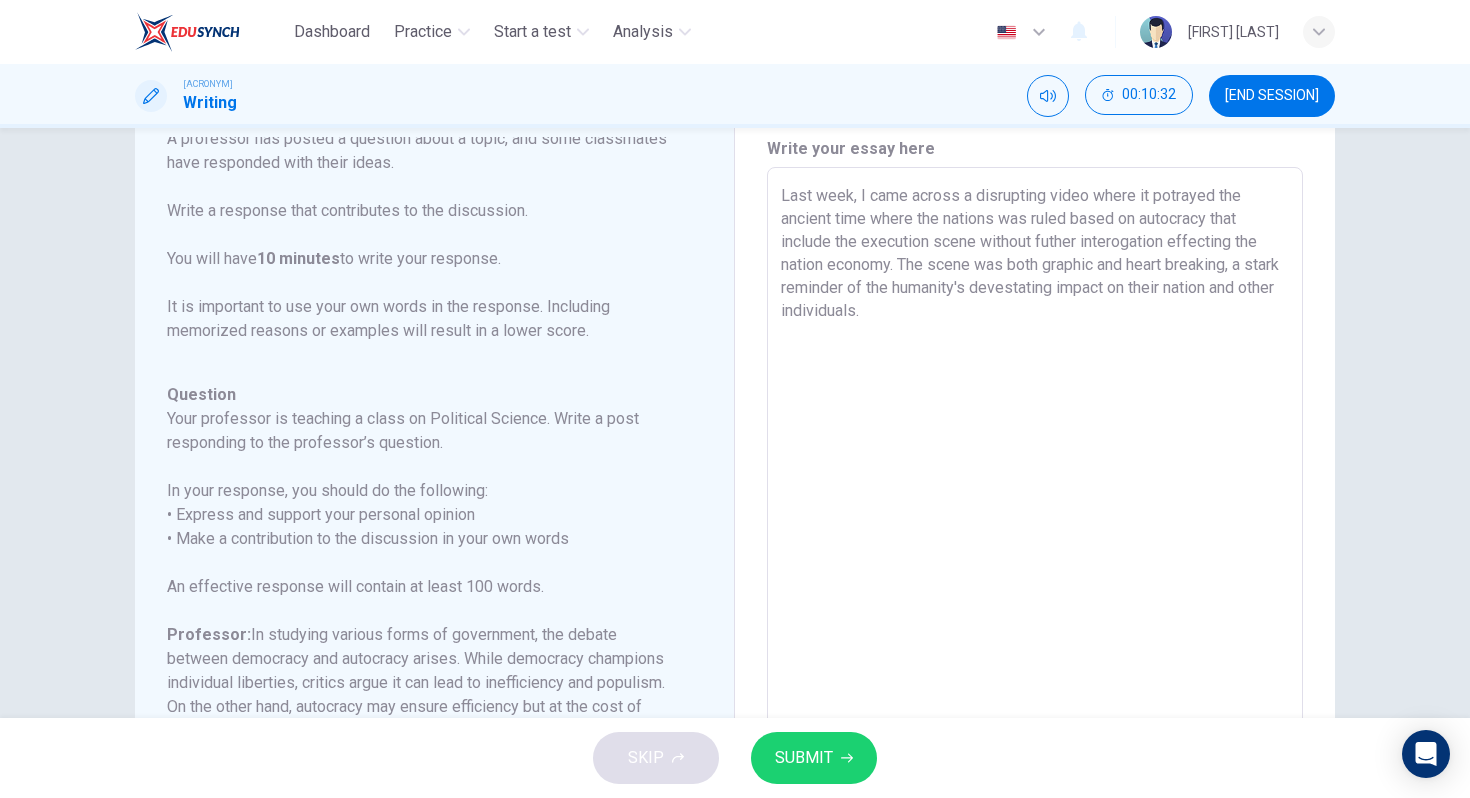drag, startPoint x: 892, startPoint y: 264, endPoint x: 1171, endPoint y: 239, distance: 280.11783 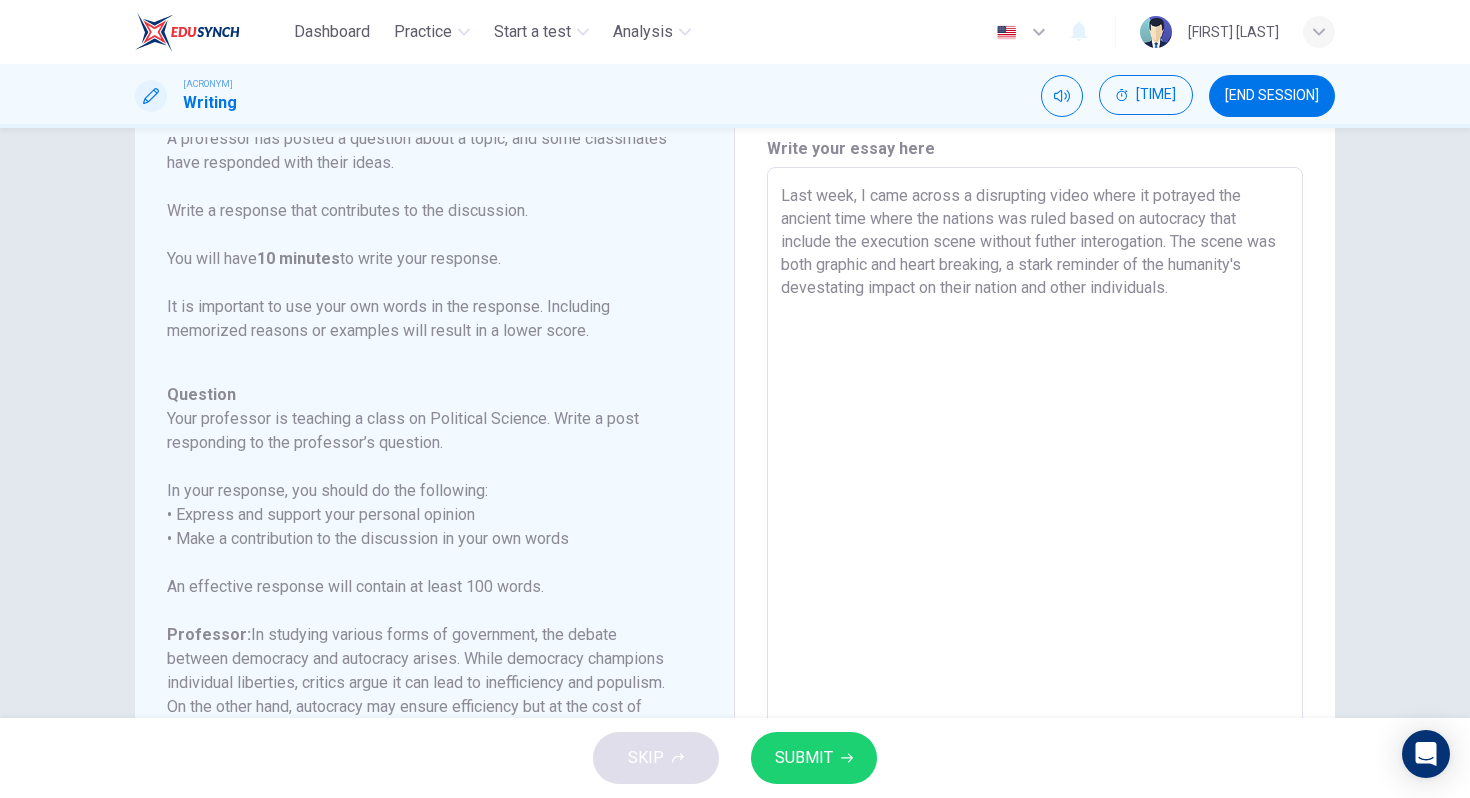 click on "Last week, I came across a disrupting video where it potrayed the ancient time where the nations was ruled based on autocracy that include the execution scene without futher interogation. The scene was both graphic and heart breaking, a stark reminder of the humanity's devestating impact on their nation and other individuals." at bounding box center (1035, 501) 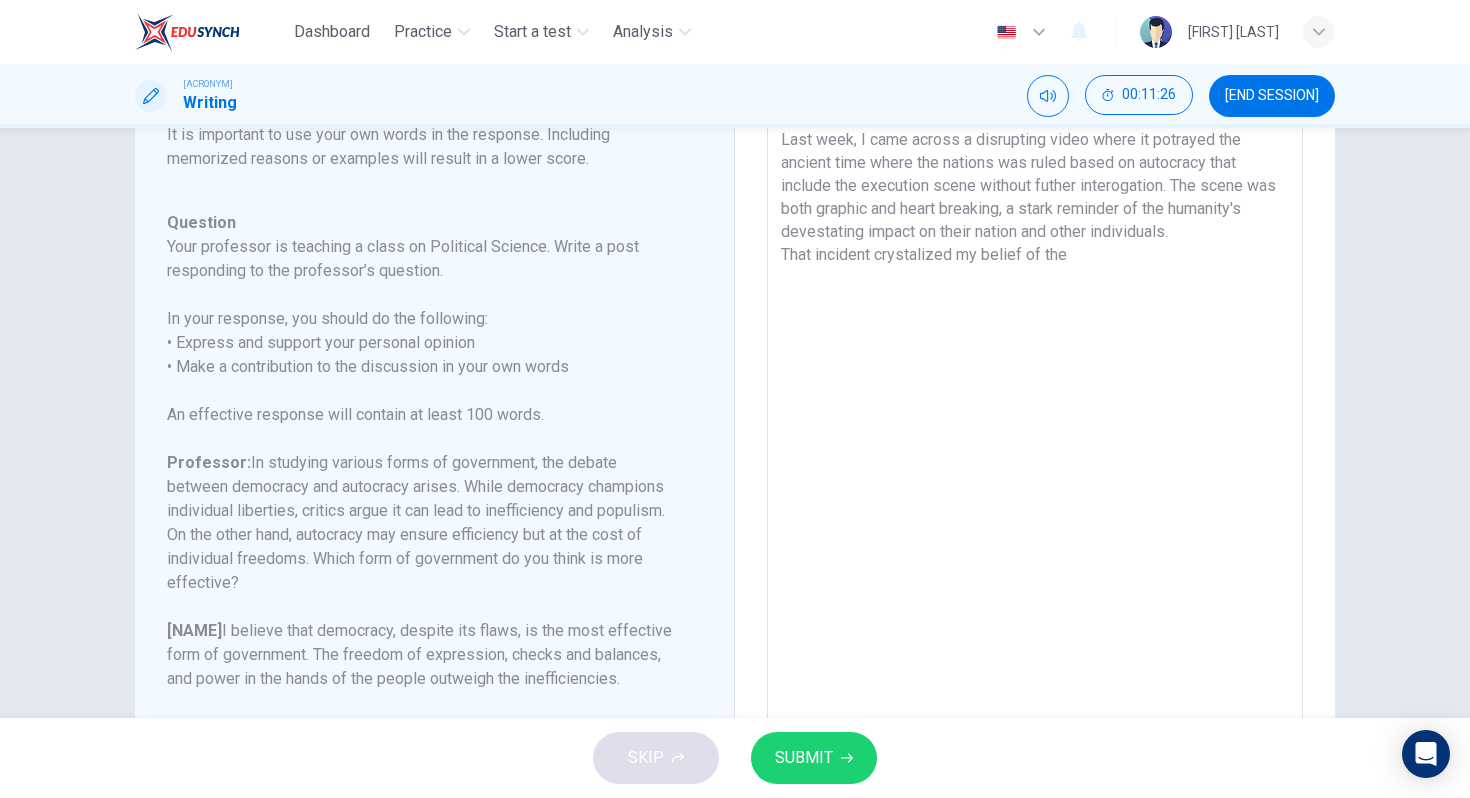 scroll, scrollTop: 126, scrollLeft: 0, axis: vertical 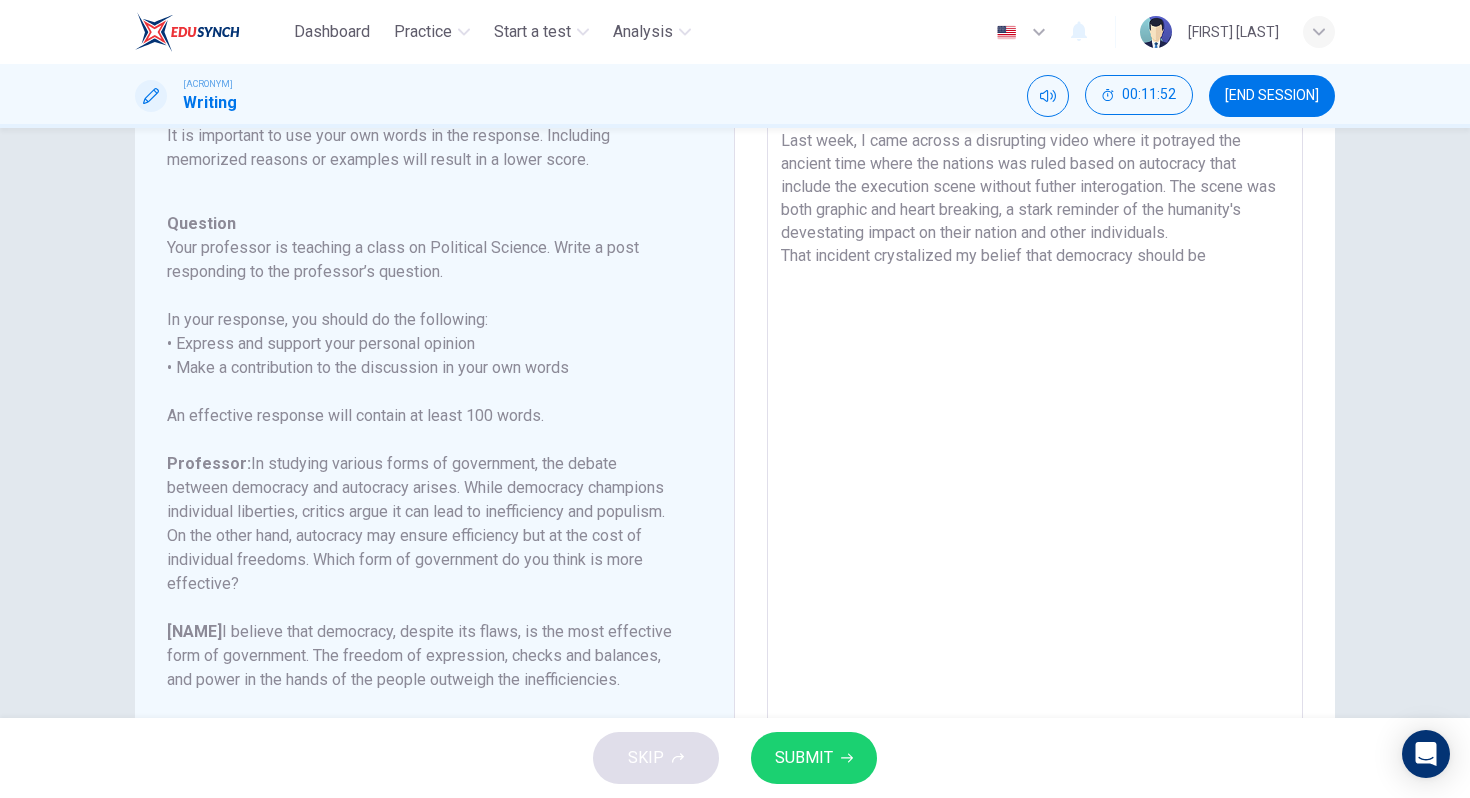 drag, startPoint x: 1231, startPoint y: 252, endPoint x: 1062, endPoint y: 255, distance: 169.02663 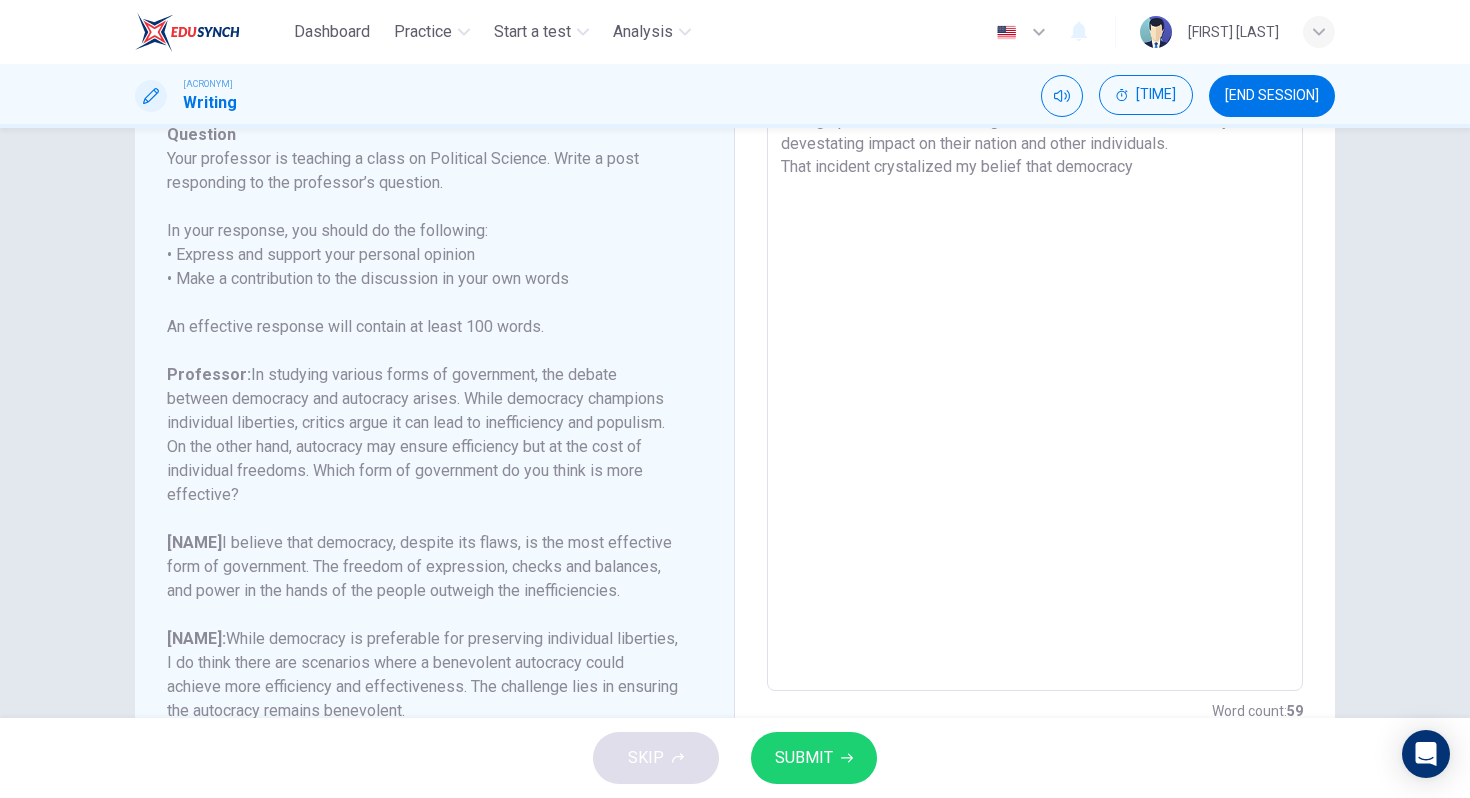 scroll, scrollTop: 225, scrollLeft: 0, axis: vertical 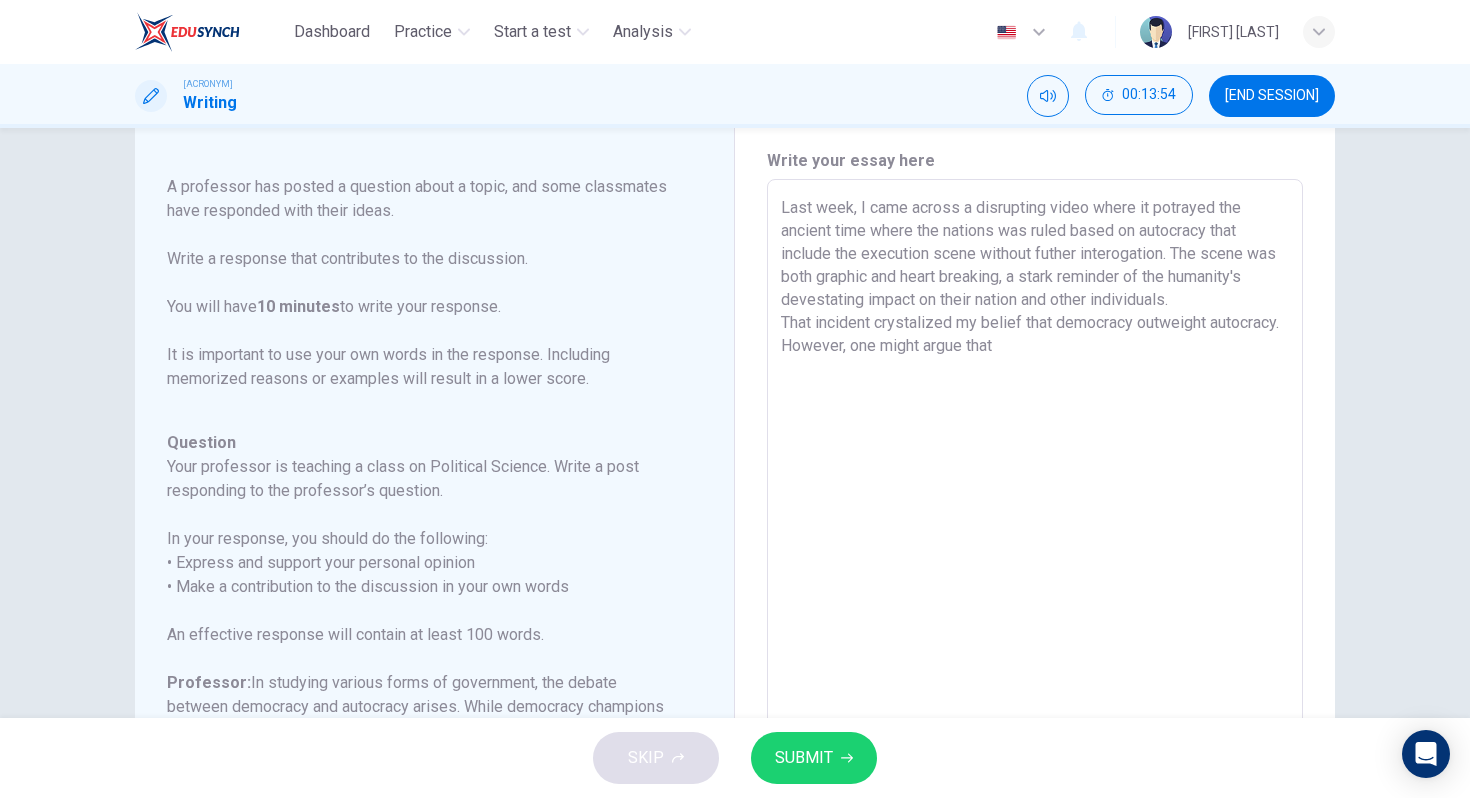 click on "Last week, I came across a disrupting video where it potrayed the ancient time where the nations was ruled based on autocracy that include the execution scene without futher interogation. The scene was both graphic and heart breaking, a stark reminder of the humanity's devestating impact on their nation and other individuals.
That incident crystalized my belief that democracy outweight autocracy. However, one might argue that" at bounding box center [1035, 513] 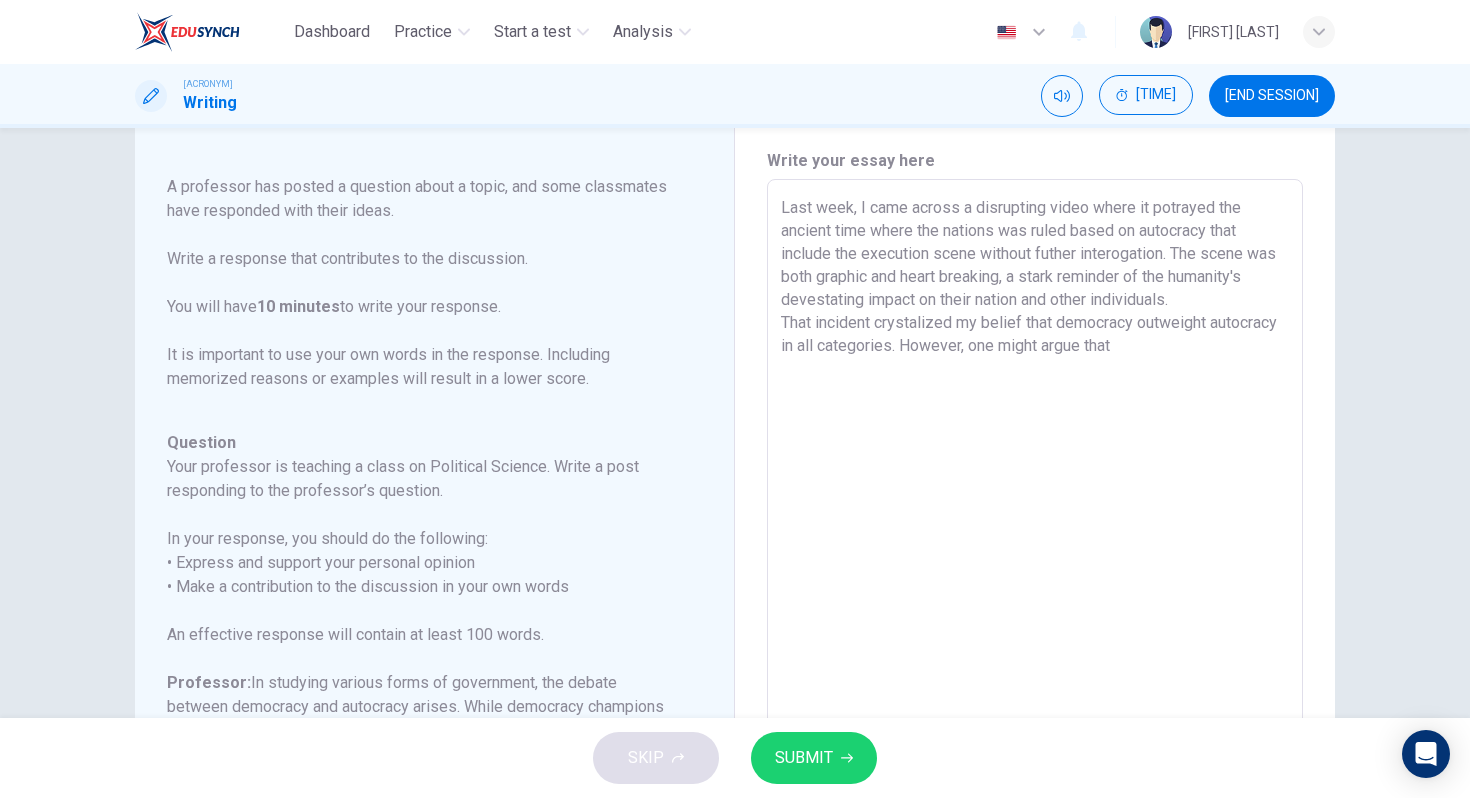 click on "Last week, I came across a disrupting video where it potrayed the ancient time where the nations was ruled based on autocracy that include the execution scene without futher interogation. The scene was both graphic and heart breaking, a stark reminder of the humanity's devestating impact on their nation and other individuals.
That incident crystalized my belief that democracy outweight autocracy in all categories. However, one might argue that" at bounding box center [1035, 513] 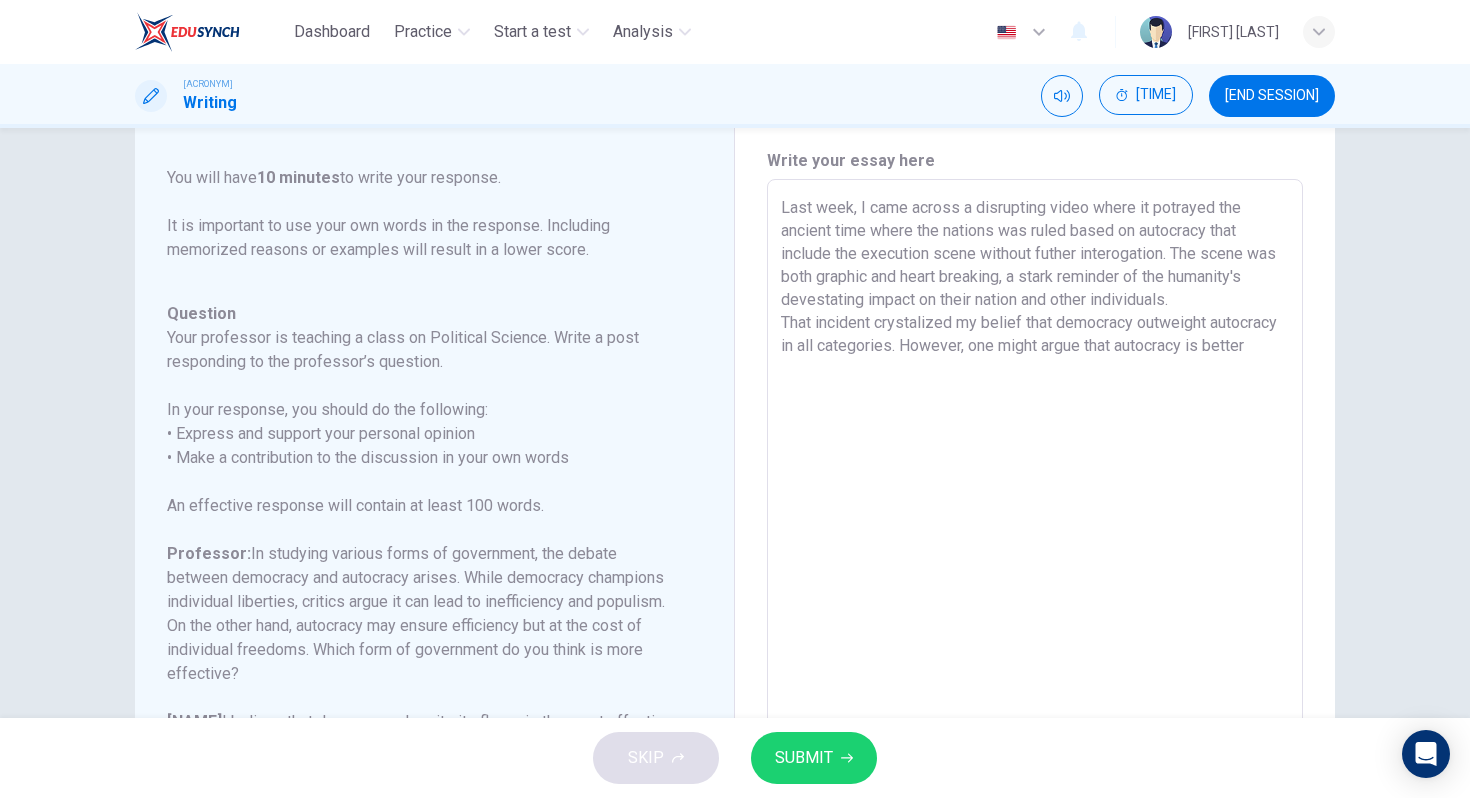 scroll, scrollTop: 294, scrollLeft: 0, axis: vertical 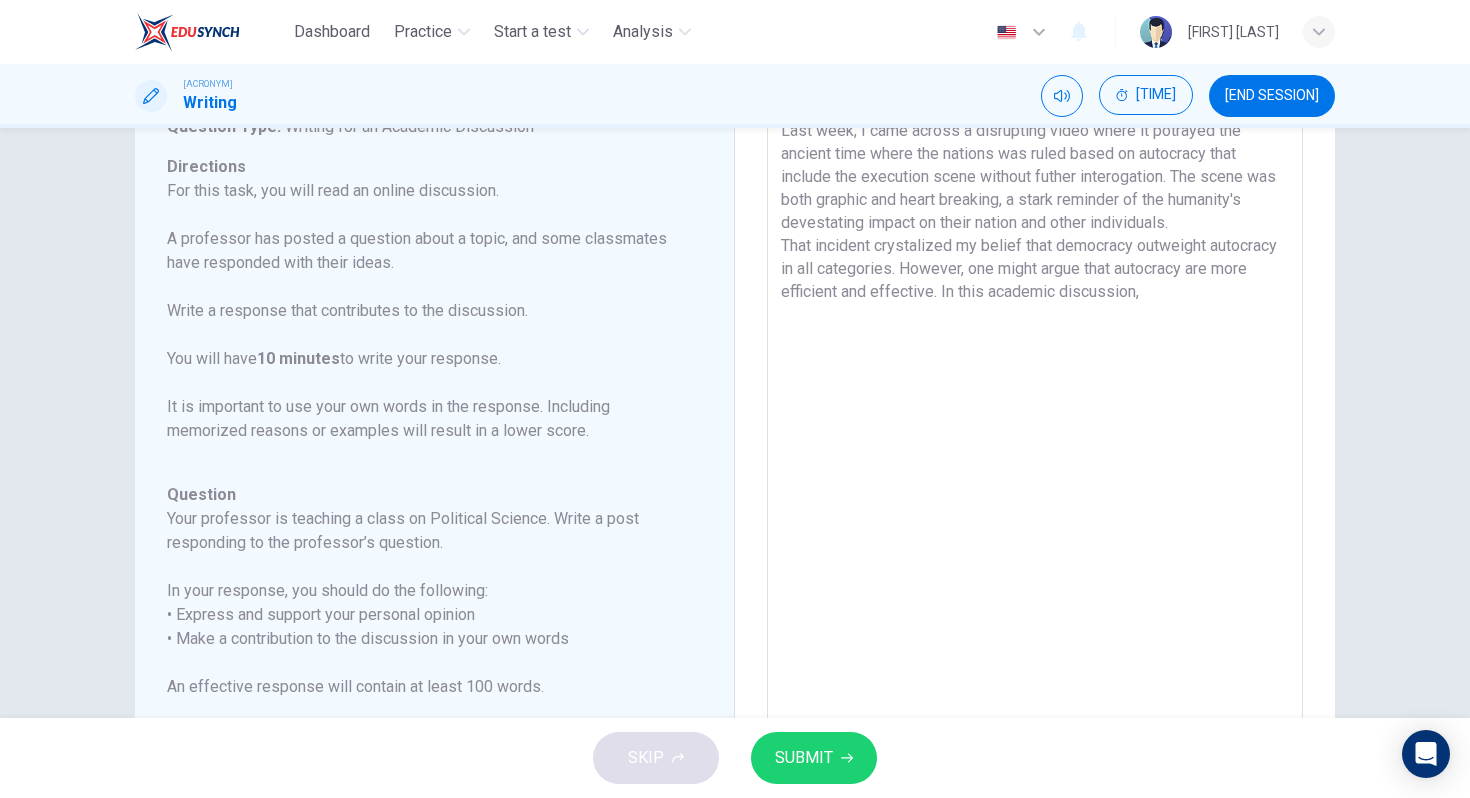 drag, startPoint x: 1126, startPoint y: 292, endPoint x: 1058, endPoint y: 294, distance: 68.0294 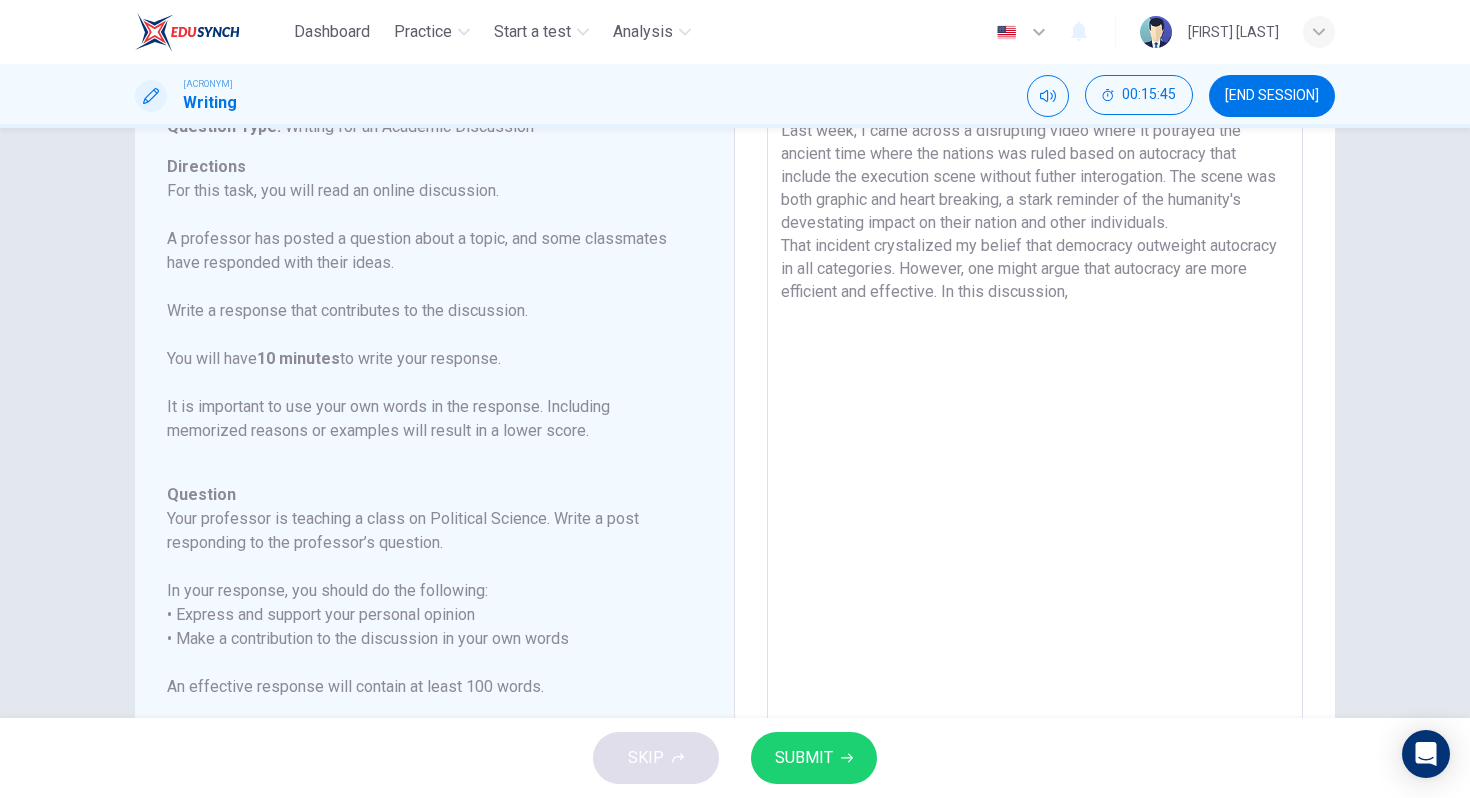 click on "Last week, I came across a disrupting video where it potrayed the ancient time where the nations was ruled based on autocracy that include the execution scene without futher interogation. The scene was both graphic and heart breaking, a stark reminder of the humanity's devestating impact on their nation and other individuals.
That incident crystalized my belief that democracy outweight autocracy in all categories. However, one might argue that autocracy are more efficient and effective. In this discussion," at bounding box center (1035, 436) 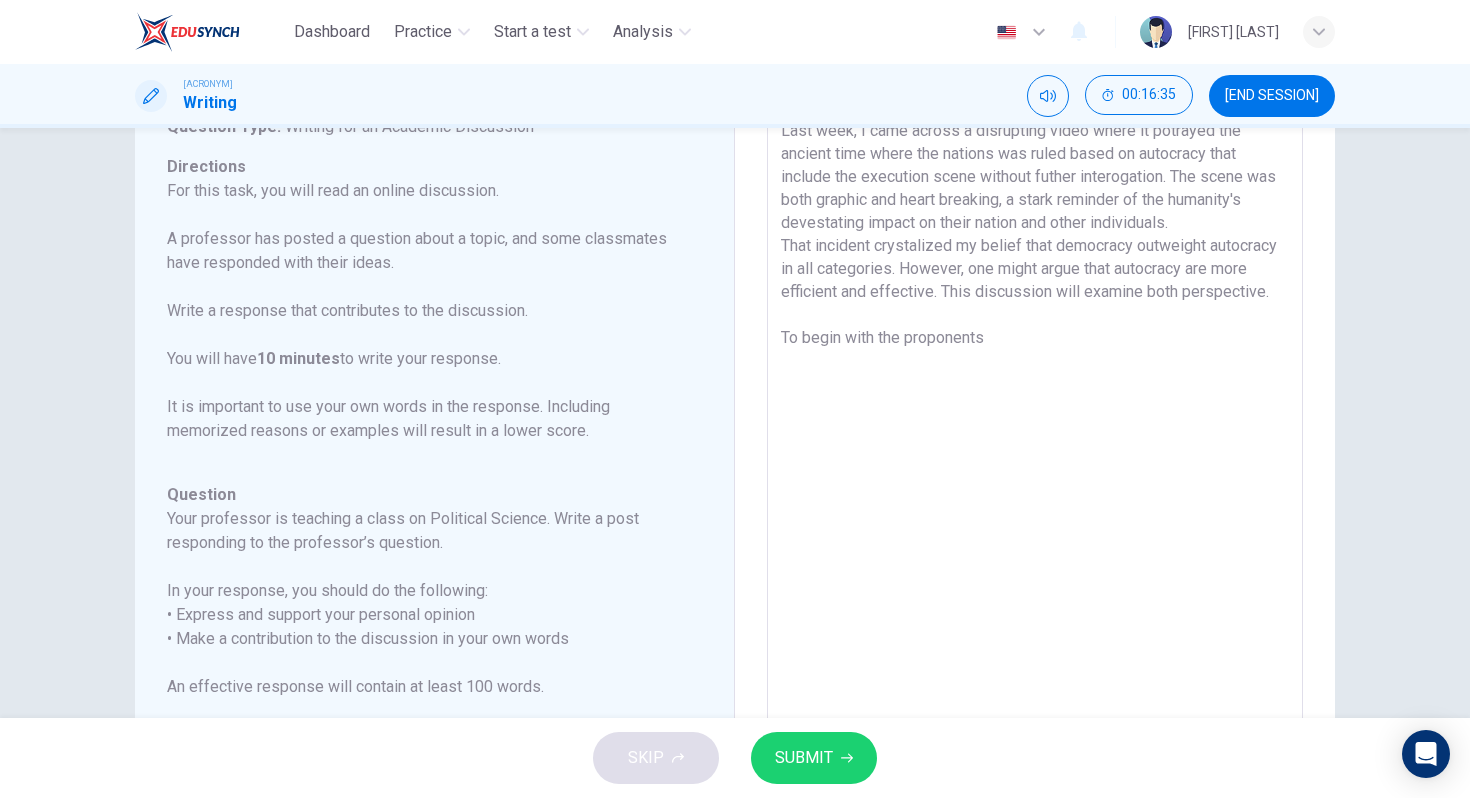 click on "Last week, I came across a disrupting video where it potrayed the ancient time where the nations was ruled based on autocracy that include the execution scene without futher interogation. The scene was both graphic and heart breaking, a stark reminder of the humanity's devestating impact on their nation and other individuals.
That incident crystalized my belief that democracy outweight autocracy in all categories. However, one might argue that autocracy are more efficient and effective. This discussion will examine both perspective.
To begin with the proponents" at bounding box center [1035, 436] 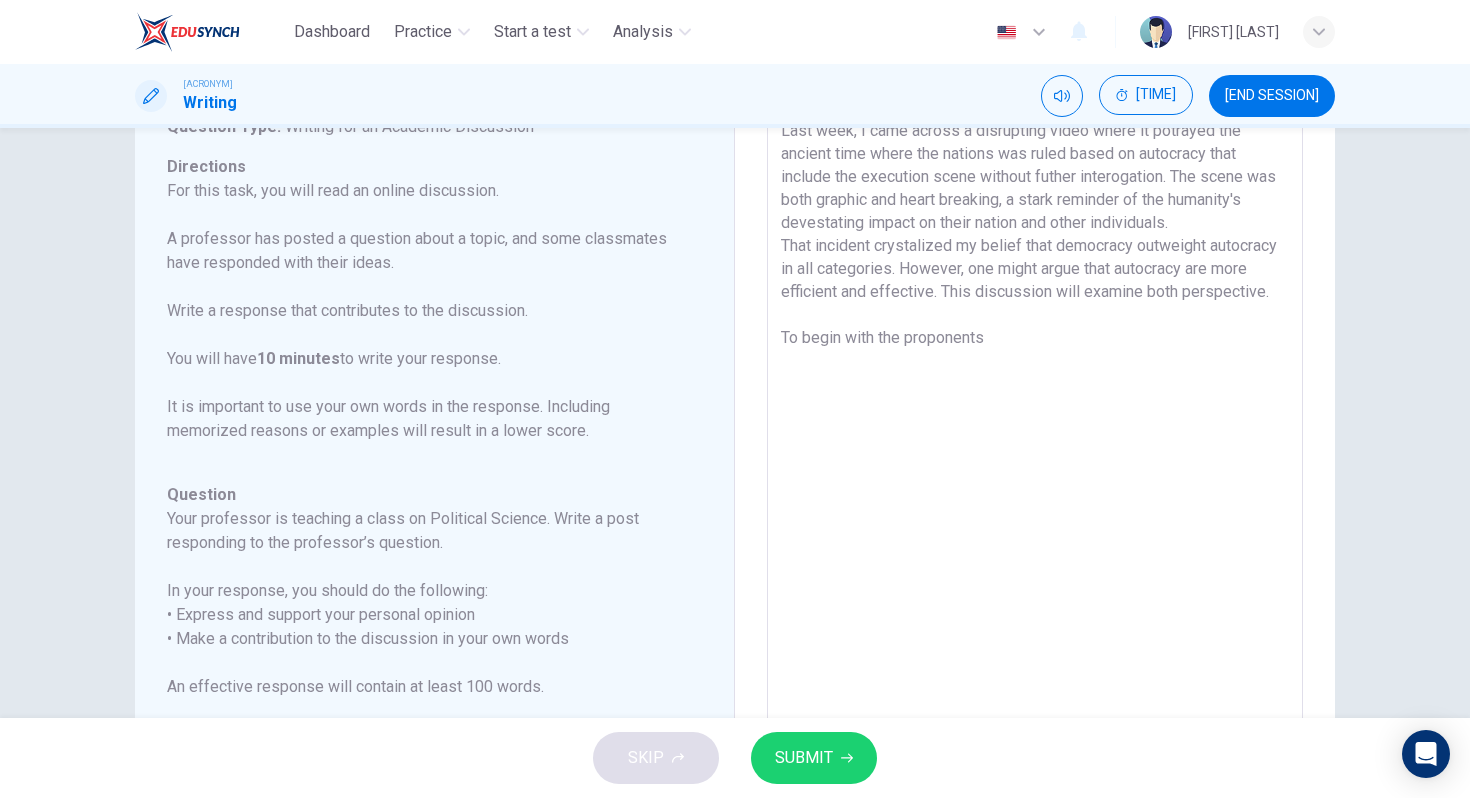 click on "Last week, I came across a disrupting video where it potrayed the ancient time where the nations was ruled based on autocracy that include the execution scene without futher interogation. The scene was both graphic and heart breaking, a stark reminder of the humanity's devestating impact on their nation and other individuals.
That incident crystalized my belief that democracy outweight autocracy in all categories. However, one might argue that autocracy are more efficient and effective. This discussion will examine both perspective.
To begin with the proponents" at bounding box center [1035, 436] 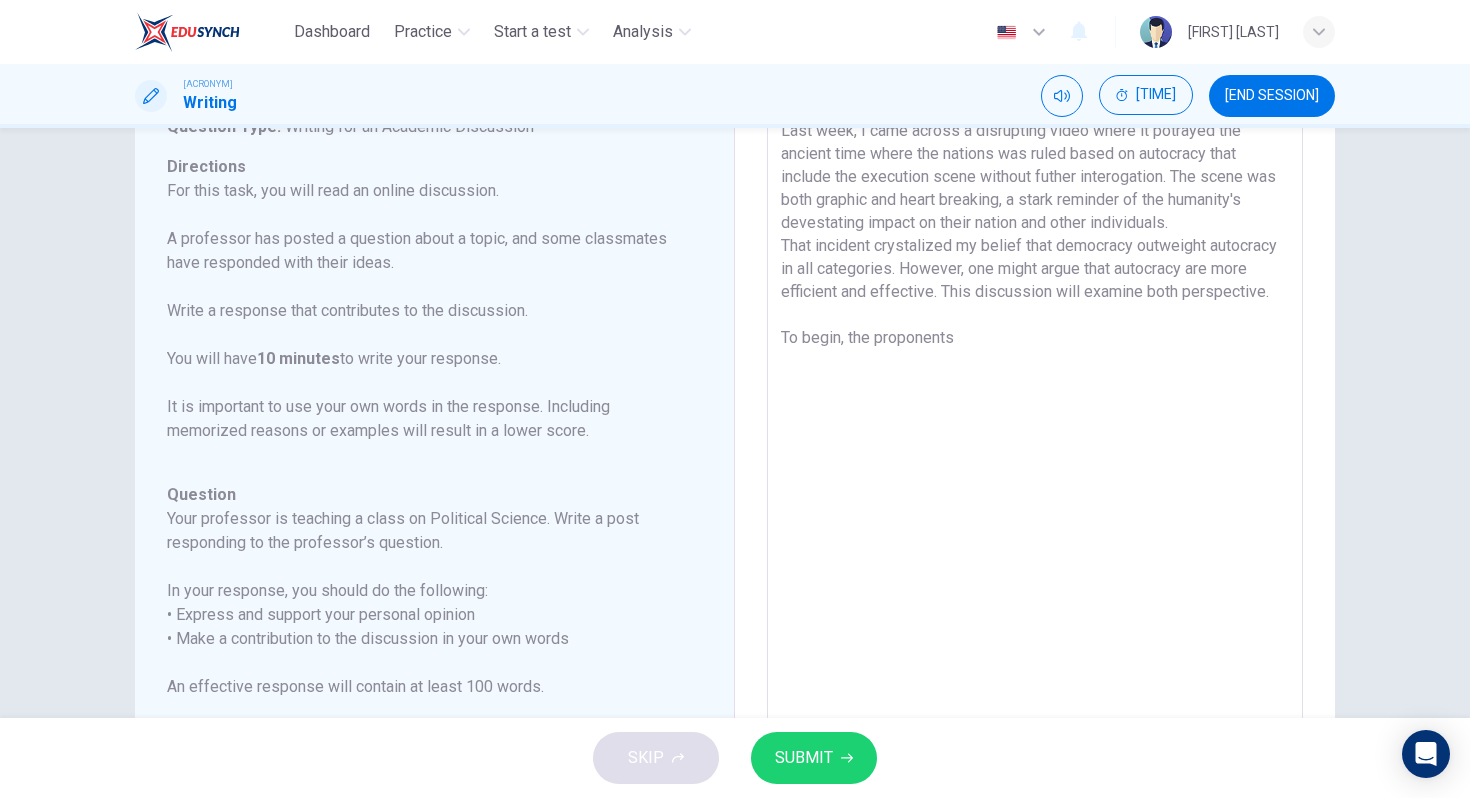 click on "Last week, I came across a disrupting video where it potrayed the ancient time where the nations was ruled based on autocracy that include the execution scene without futher interogation. The scene was both graphic and heart breaking, a stark reminder of the humanity's devestating impact on their nation and other individuals.
That incident crystalized my belief that democracy outweight autocracy in all categories. However, one might argue that autocracy are more efficient and effective. This discussion will examine both perspective.
To begin, the proponents" at bounding box center [1035, 436] 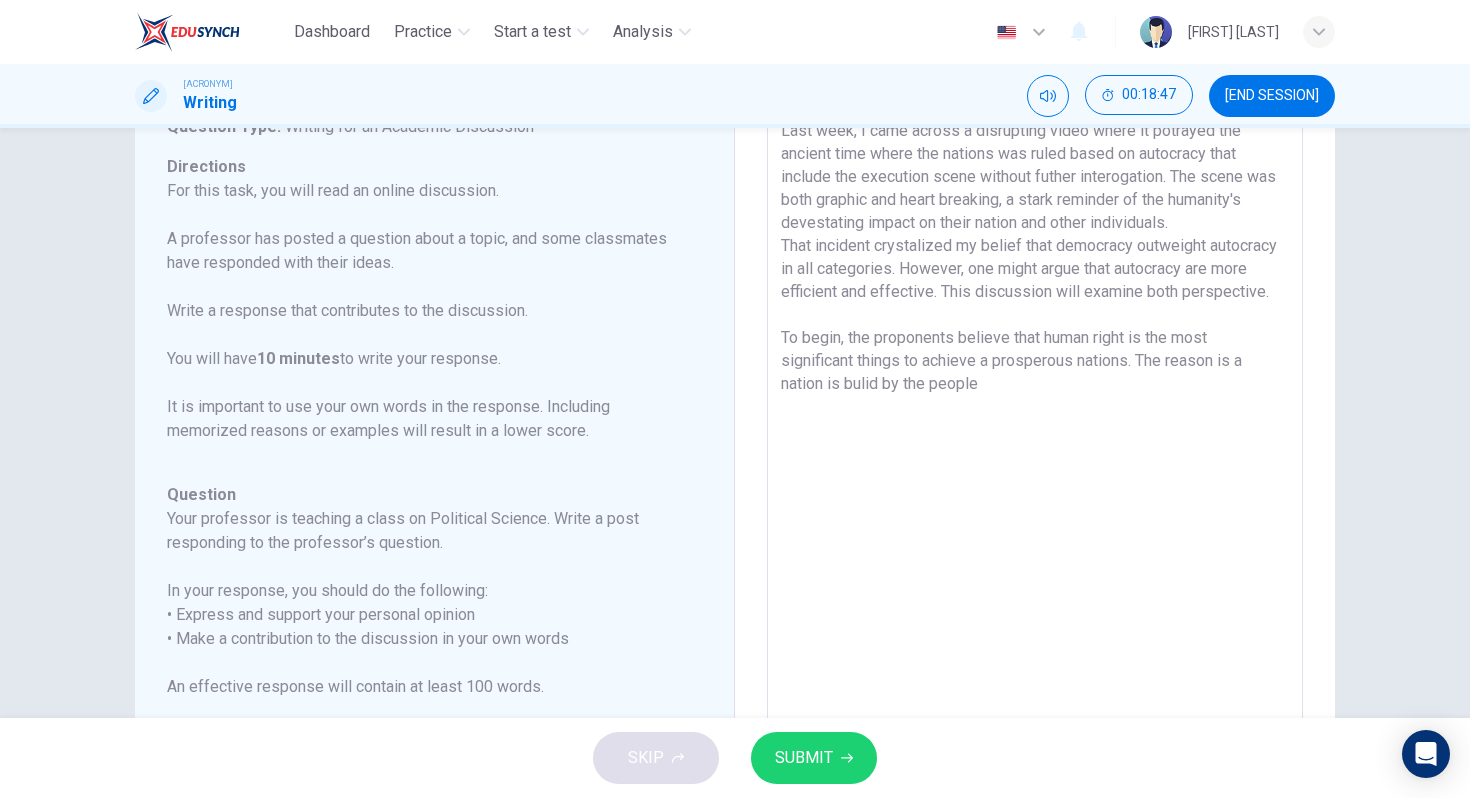 click on "Last week, I came across a disrupting video where it potrayed the ancient time where the nations was ruled based on autocracy that include the execution scene without futher interogation. The scene was both graphic and heart breaking, a stark reminder of the humanity's devestating impact on their nation and other individuals.
That incident crystalized my belief that democracy outweight autocracy in all categories. However, one might argue that autocracy are more efficient and effective. This discussion will examine both perspective.
To begin, the proponents believe that human right is the most significant things to achieve a prosperous nations. The reason is a nation is bulid by the people" at bounding box center (1035, 436) 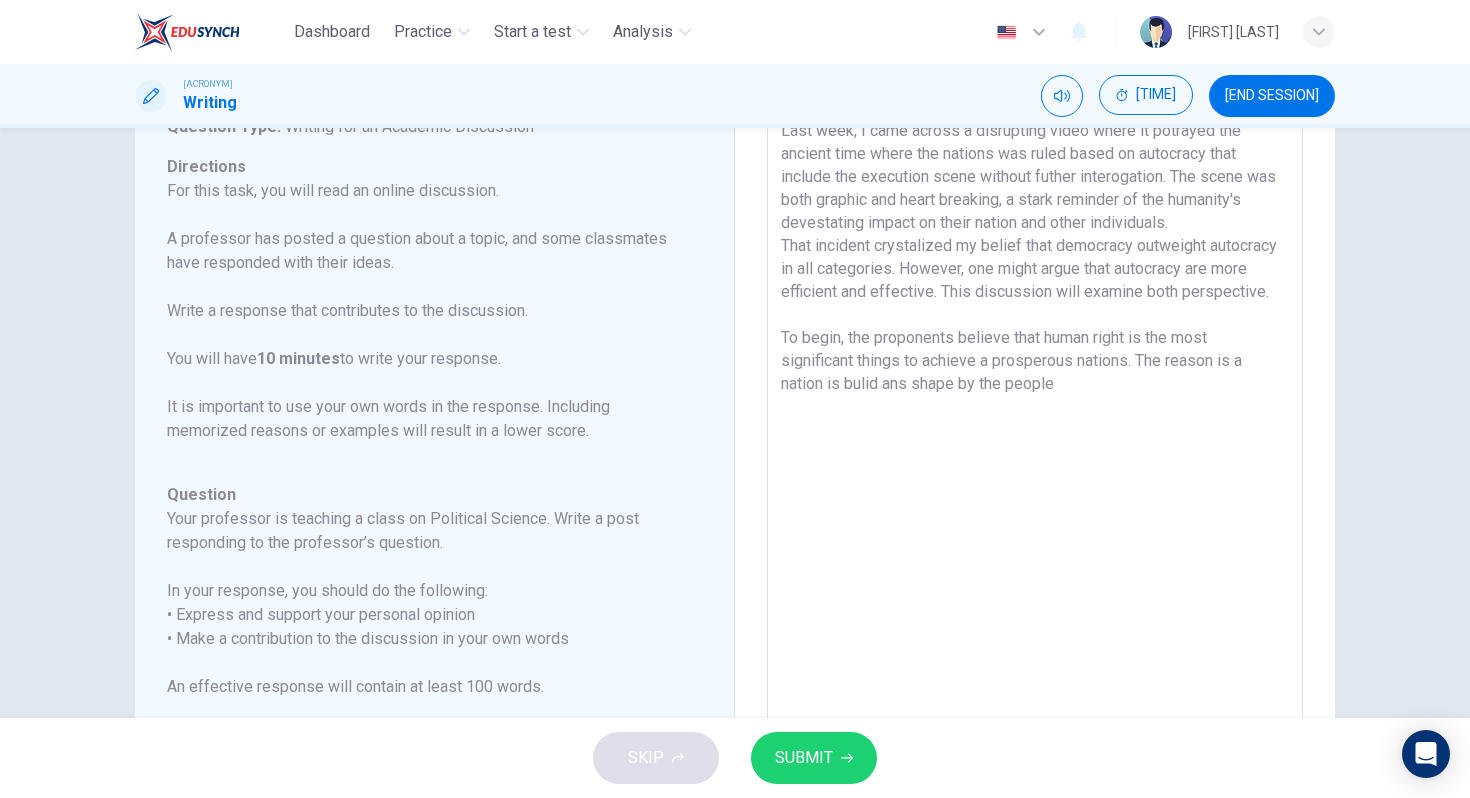 click on "Last week, I came across a disrupting video where it potrayed the ancient time where the nations was ruled based on autocracy that include the execution scene without futher interogation. The scene was both graphic and heart breaking, a stark reminder of the humanity's devestating impact on their nation and other individuals.
That incident crystalized my belief that democracy outweight autocracy in all categories. However, one might argue that autocracy are more efficient and effective. This discussion will examine both perspective.
To begin, the proponents believe that human right is the most significant things to achieve a prosperous nations. The reason is a nation is bulid ans shape by the people" at bounding box center (1035, 436) 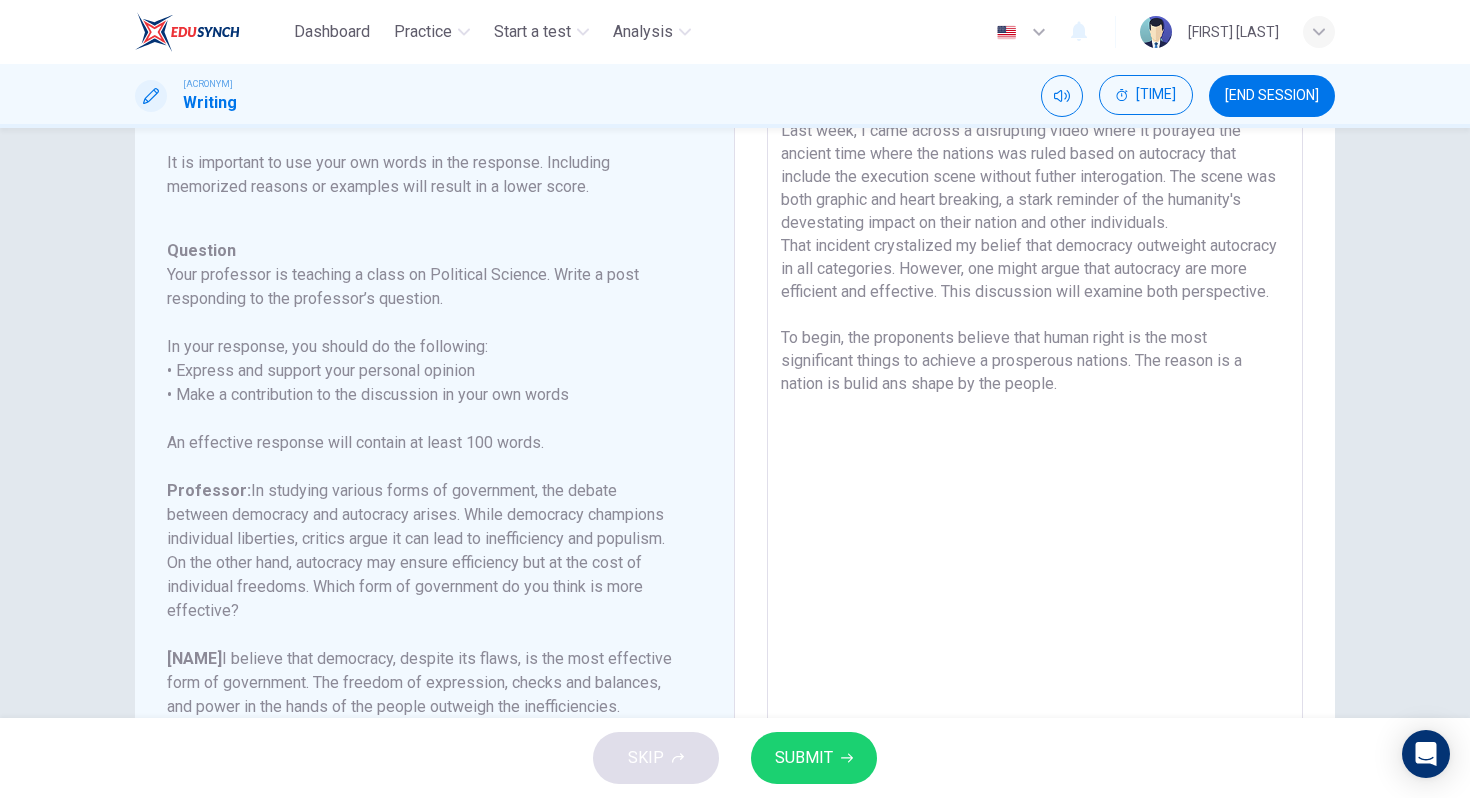 scroll, scrollTop: 294, scrollLeft: 0, axis: vertical 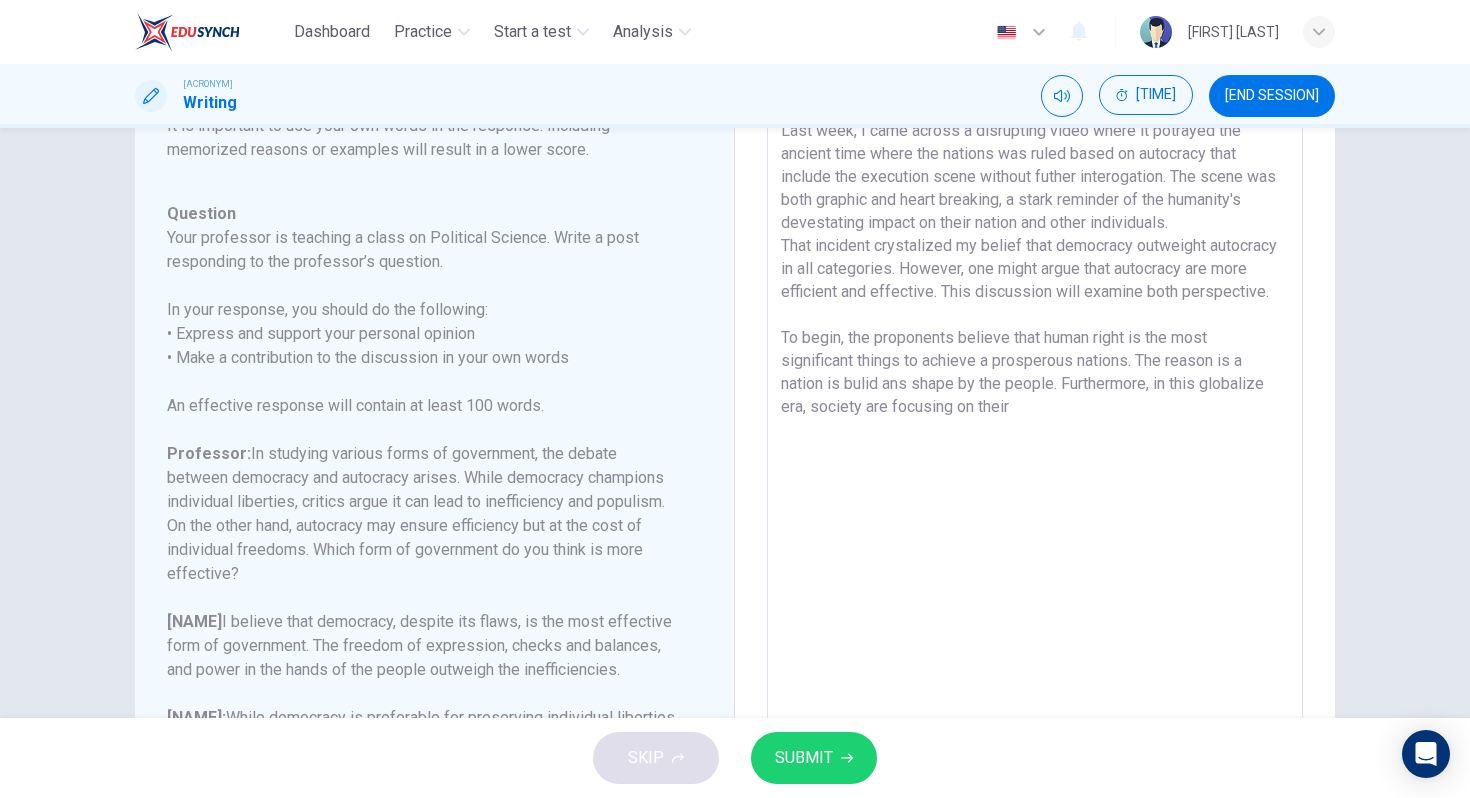 click on "Last week, I came across a disrupting video where it potrayed the ancient time where the nations was ruled based on autocracy that include the execution scene without futher interogation. The scene was both graphic and heart breaking, a stark reminder of the humanity's devestating impact on their nation and other individuals.
That incident crystalized my belief that democracy outweight autocracy in all categories. However, one might argue that autocracy are more efficient and effective. This discussion will examine both perspective.
To begin, the proponents believe that human right is the most significant things to achieve a prosperous nations. The reason is a nation is bulid ans shape by the people. Furthermore, in this globalize era, society are focusing on their" at bounding box center [1035, 436] 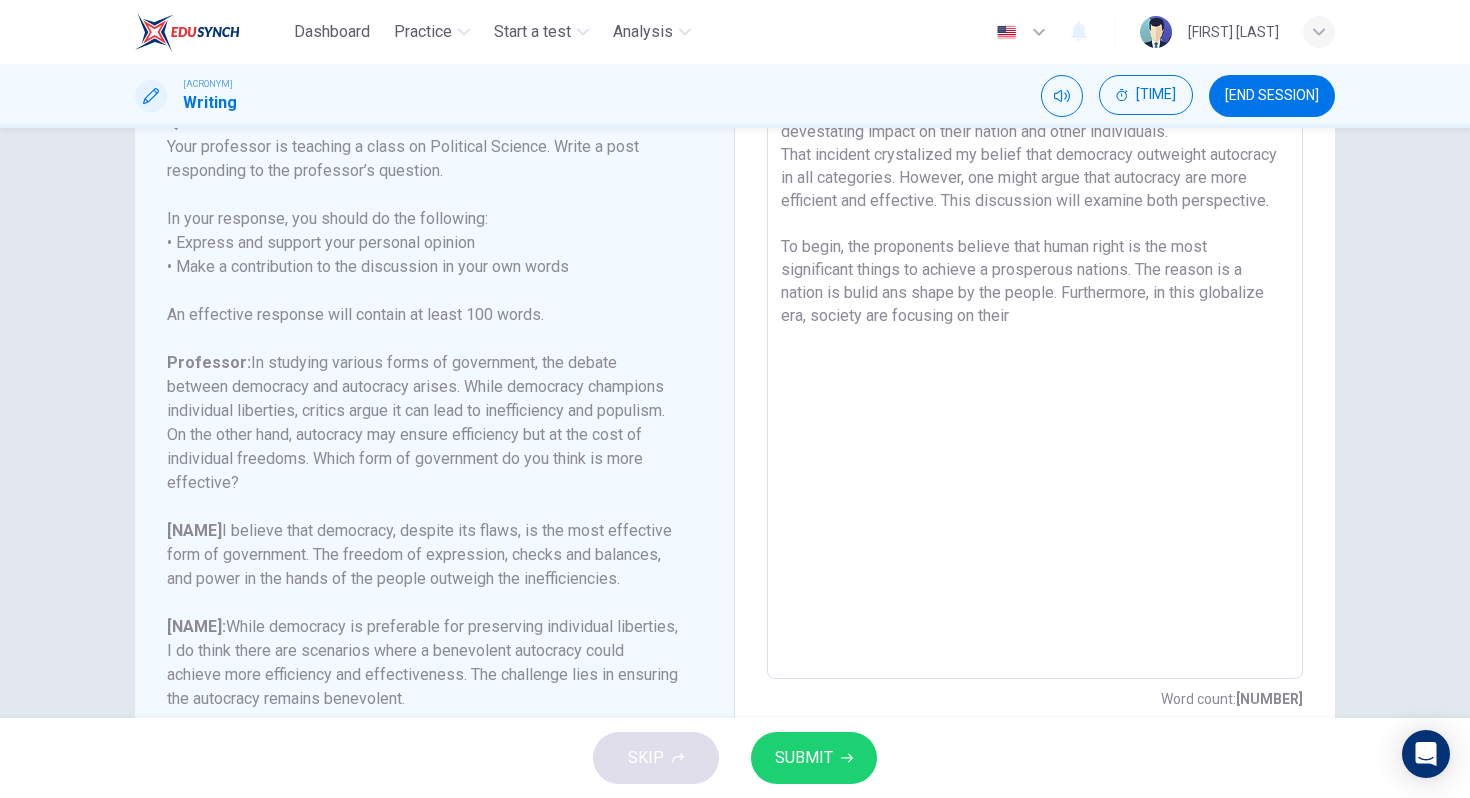 scroll, scrollTop: 246, scrollLeft: 0, axis: vertical 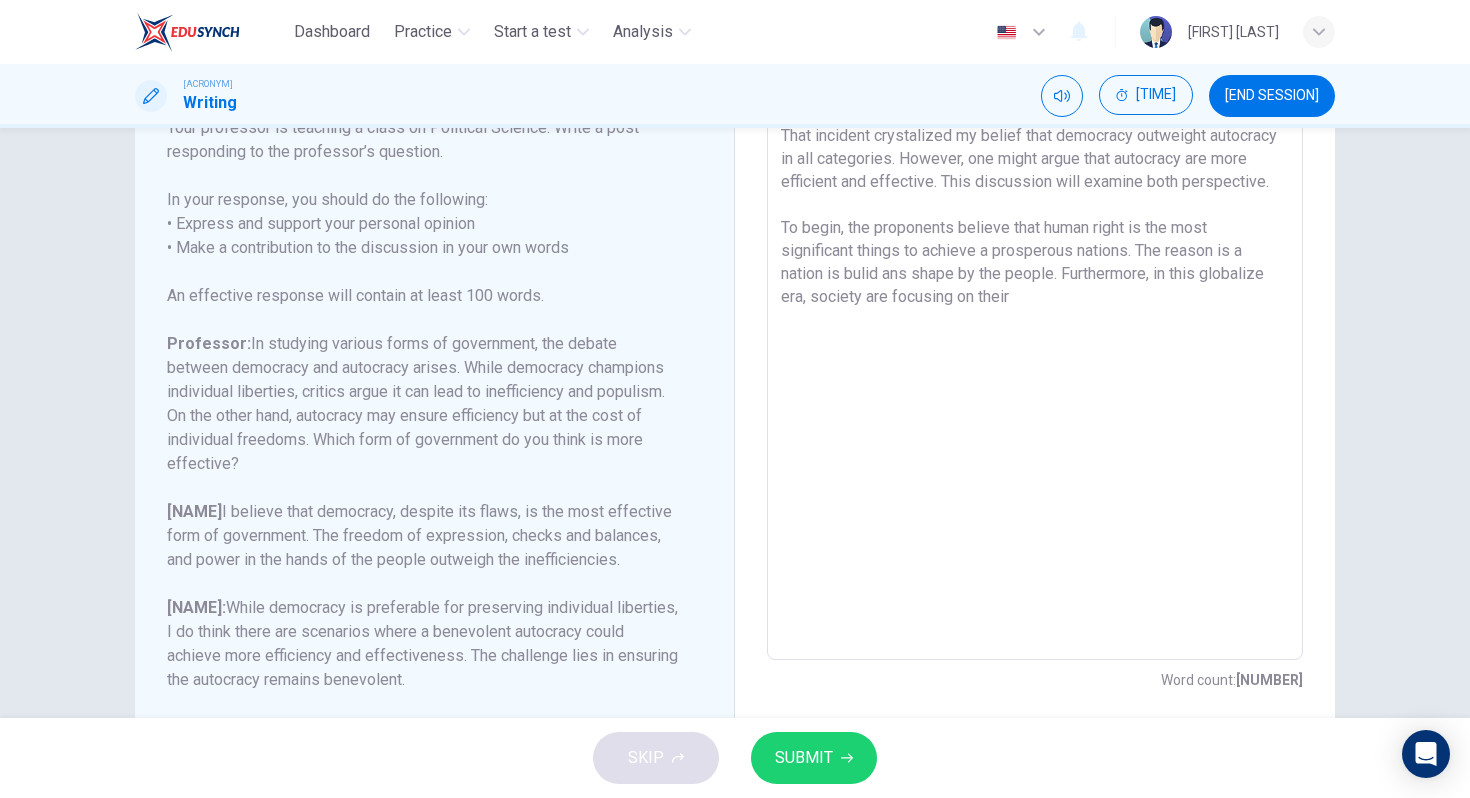 drag, startPoint x: 1041, startPoint y: 325, endPoint x: 894, endPoint y: 325, distance: 147 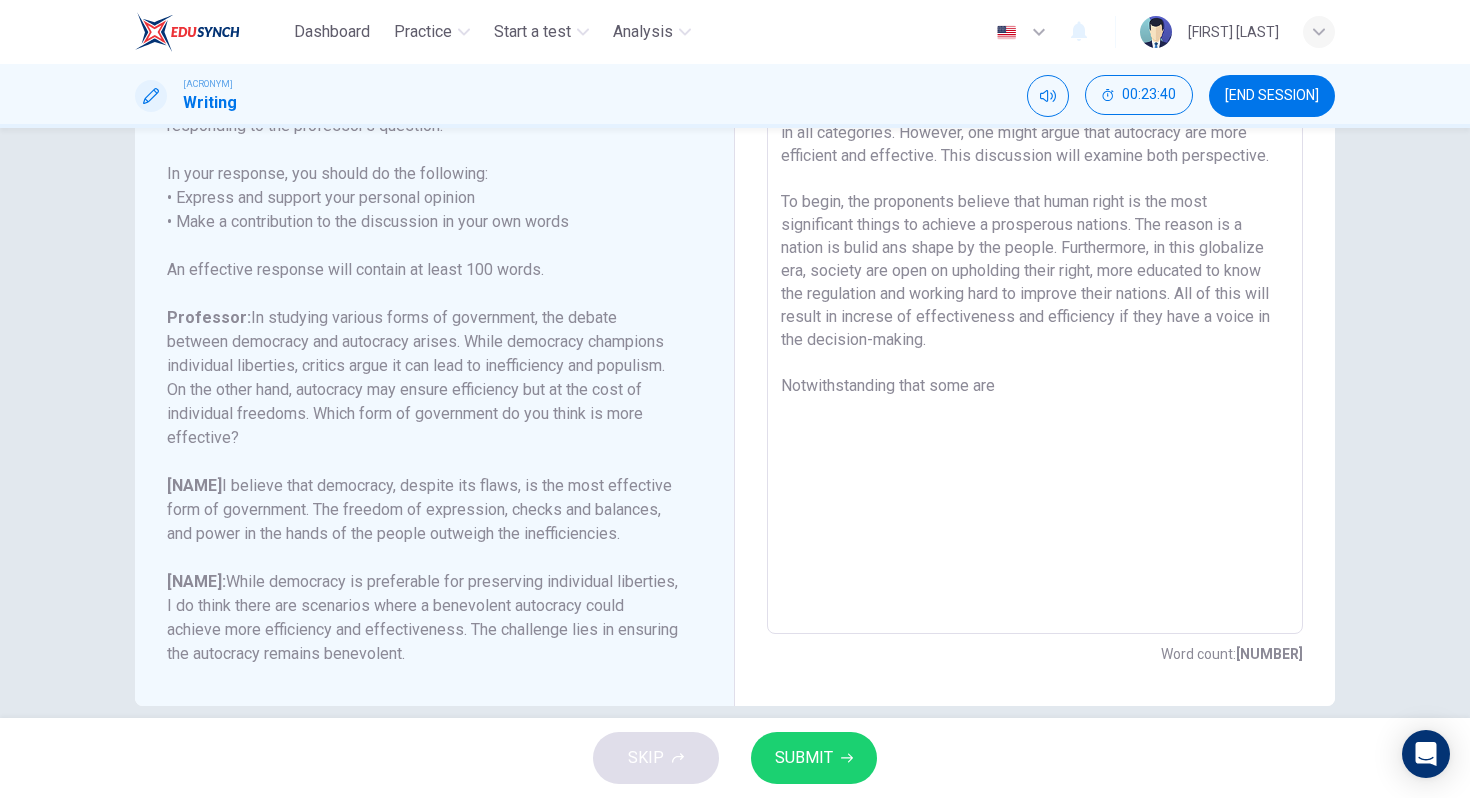 scroll, scrollTop: 300, scrollLeft: 0, axis: vertical 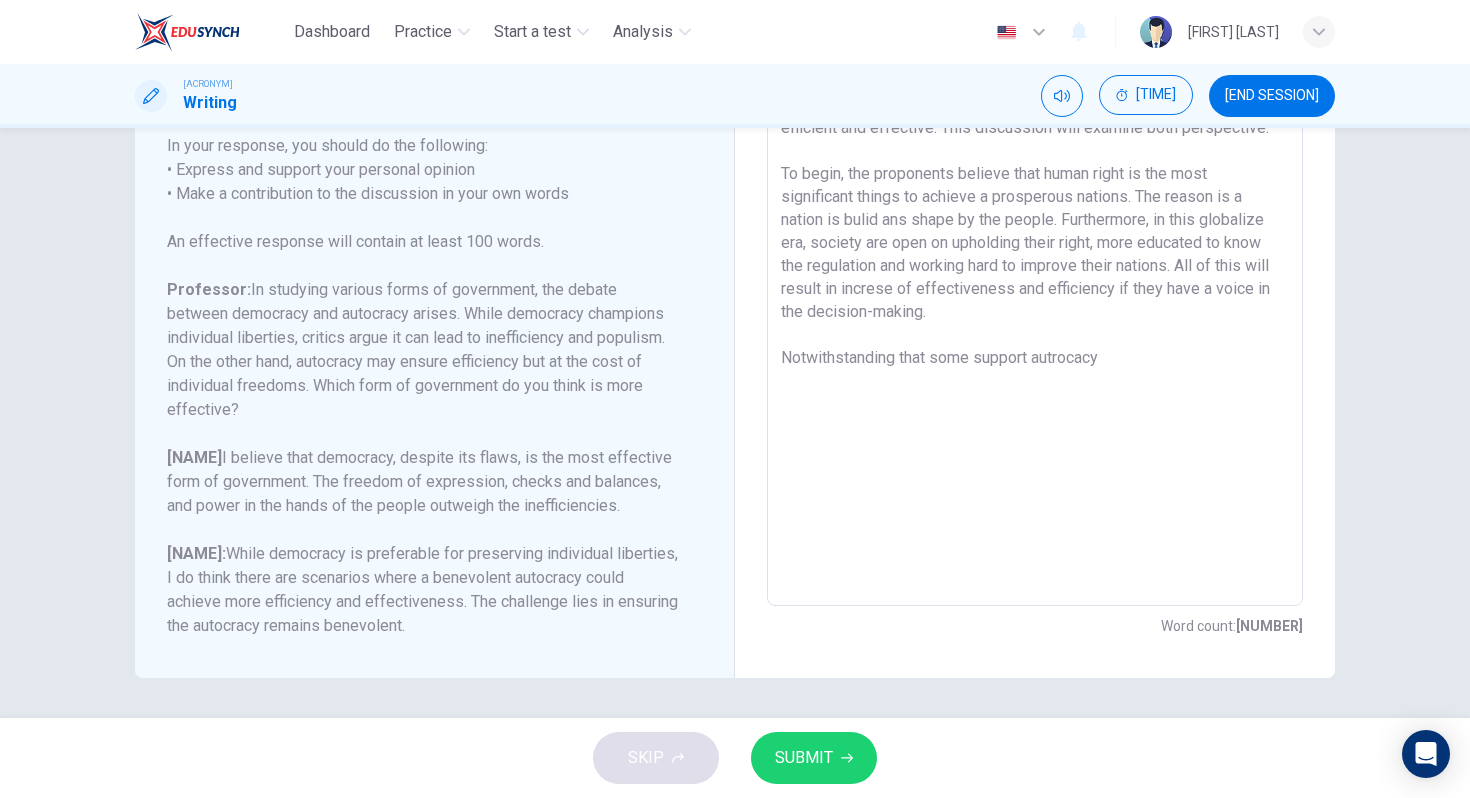 drag, startPoint x: 1126, startPoint y: 371, endPoint x: 833, endPoint y: 387, distance: 293.43652 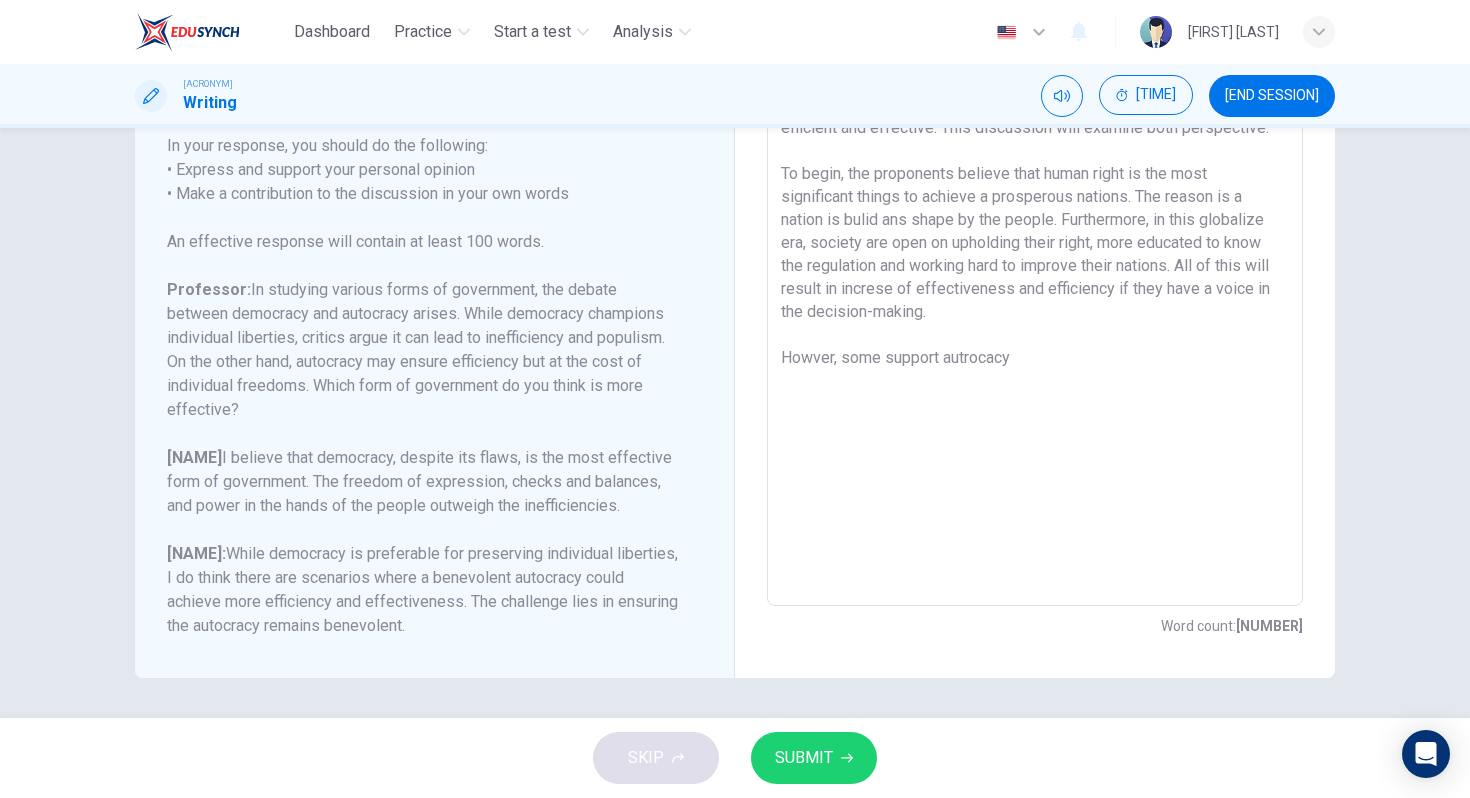 click on "Last week, I came across a disrupting video where it potrayed the ancient time where the nations was ruled based on autocracy that include the execution scene without futher interogation. The scene was both graphic and heart breaking, a stark reminder of the humanity's devestating impact on their nation and other individuals.
That incident crystalized my belief that democracy outweight autocracy in all categories. However, one might argue that autocracy are more efficient and effective. This discussion will examine both perspective.
To begin, the proponents believe that human right is the most significant things to achieve a prosperous nations. The reason is a nation is bulid ans shape by the people. Furthermore, in this globalize era, society are open on upholding their right, more educated to know the regulation and working hard to improve their nations. All of this will  result in increse of effectiveness and efficiency if they have a voice in the decision-making.
Howver, some support autrocacy" at bounding box center [1035, 272] 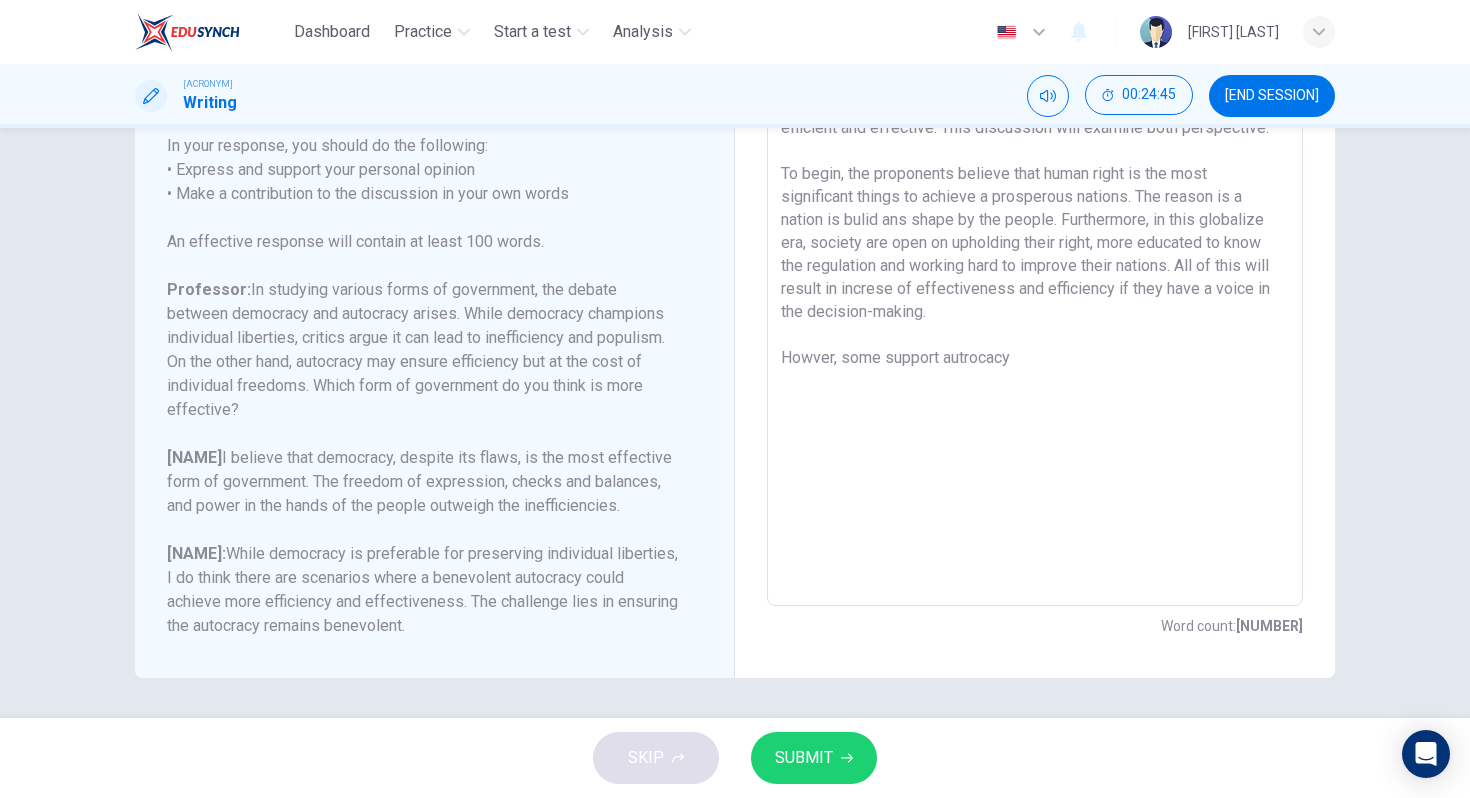 click on "Last week, I came across a disrupting video where it potrayed the ancient time where the nations was ruled based on autocracy that include the execution scene without futher interogation. The scene was both graphic and heart breaking, a stark reminder of the humanity's devestating impact on their nation and other individuals.
That incident crystalized my belief that democracy outweight autocracy in all categories. However, one might argue that autocracy are more efficient and effective. This discussion will examine both perspective.
To begin, the proponents believe that human right is the most significant things to achieve a prosperous nations. The reason is a nation is bulid ans shape by the people. Furthermore, in this globalize era, society are open on upholding their right, more educated to know the regulation and working hard to improve their nations. All of this will  result in increse of effectiveness and efficiency if they have a voice in the decision-making.
Howver, some support autrocacy" at bounding box center [1035, 272] 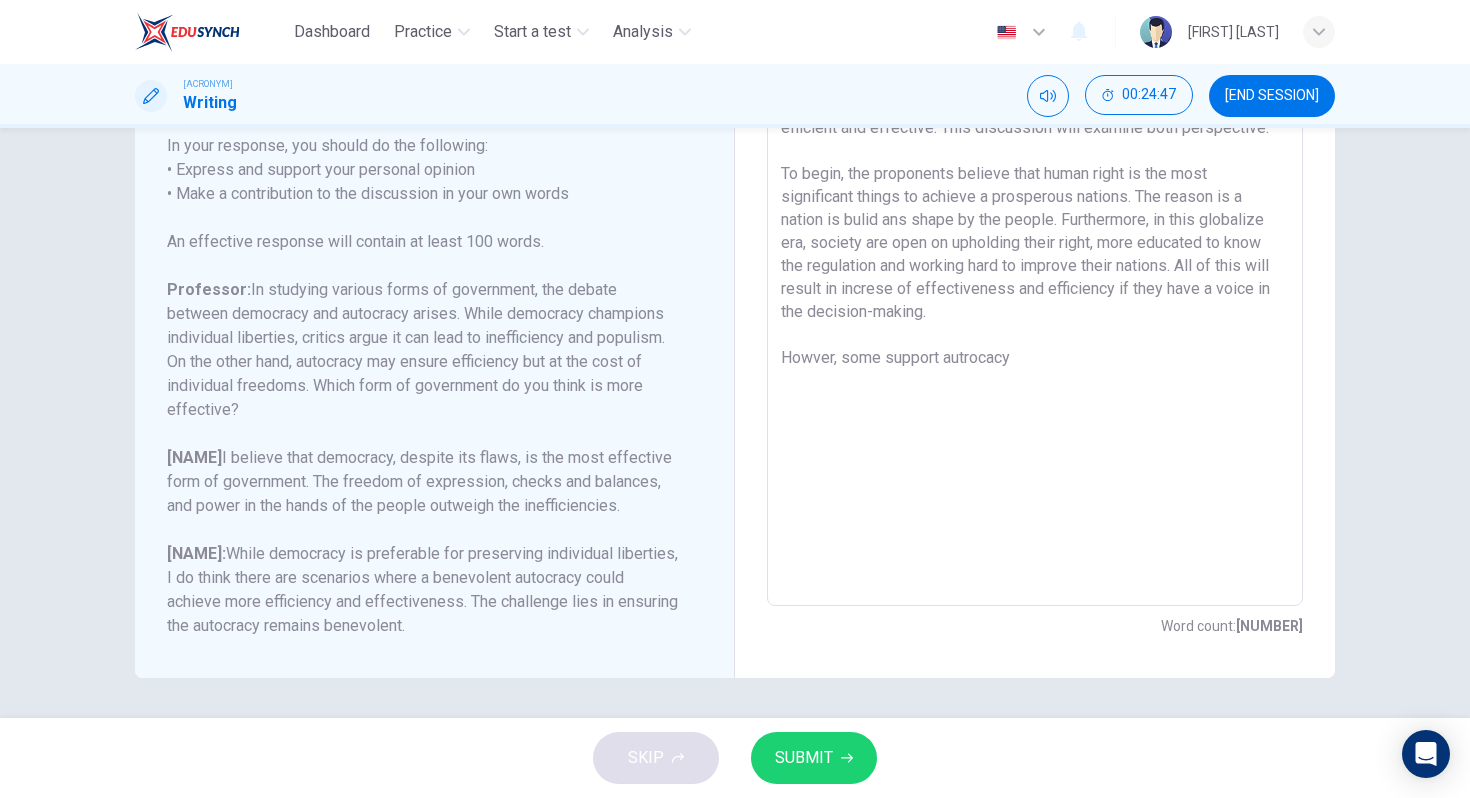 click on "Last week, I came across a disrupting video where it potrayed the ancient time where the nations was ruled based on autocracy that include the execution scene without futher interogation. The scene was both graphic and heart breaking, a stark reminder of the humanity's devestating impact on their nation and other individuals.
That incident crystalized my belief that democracy outweight autocracy in all categories. However, one might argue that autocracy are more efficient and effective. This discussion will examine both perspective.
To begin, the proponents believe that human right is the most significant things to achieve a prosperous nations. The reason is a nation is bulid ans shape by the people. Furthermore, in this globalize era, society are open on upholding their right, more educated to know the regulation and working hard to improve their nations. All of this will  result in increse of effectiveness and efficiency if they have a voice in the decision-making.
Howver, some support autrocacy" at bounding box center (1035, 272) 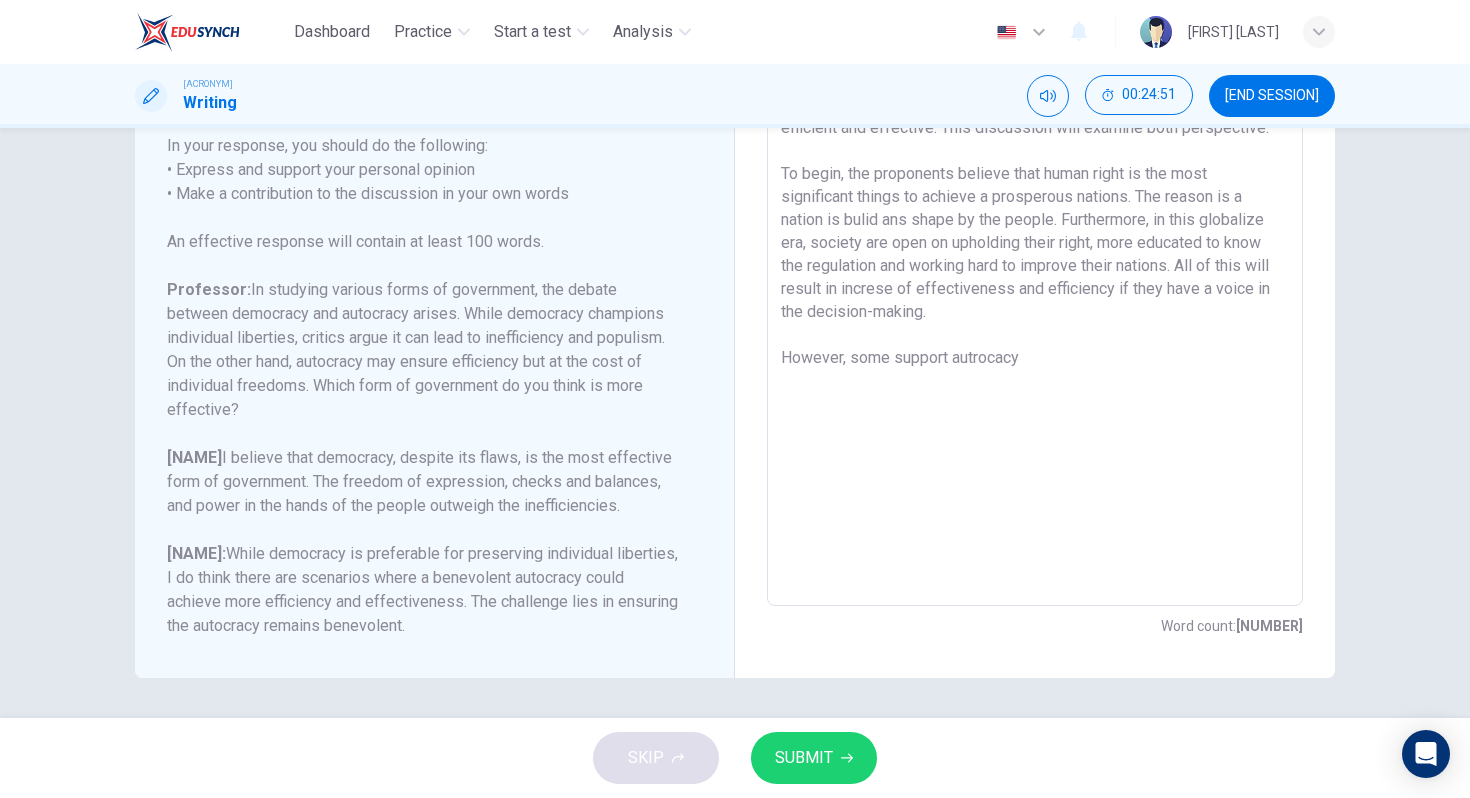 click on "Last week, I came across a disrupting video where it potrayed the ancient time where the nations was ruled based on autocracy that include the execution scene without futher interogation. The scene was both graphic and heart breaking, a stark reminder of the humanity's devestating impact on their nation and other individuals.
That incident crystalized my belief that democracy outweight autocracy in all categories. However, one might argue that autocracy are more efficient and effective. This discussion will examine both perspective.
To begin, the proponents believe that human right is the most significant things to achieve a prosperous nations. The reason is a nation is bulid ans shape by the people. Furthermore, in this globalize era, society are open on upholding their right, more educated to know the regulation and working hard to improve their nations. All of this will  result in increse of effectiveness and efficiency if they have a voice in the decision-making.
However, some support autrocacy" at bounding box center (1035, 272) 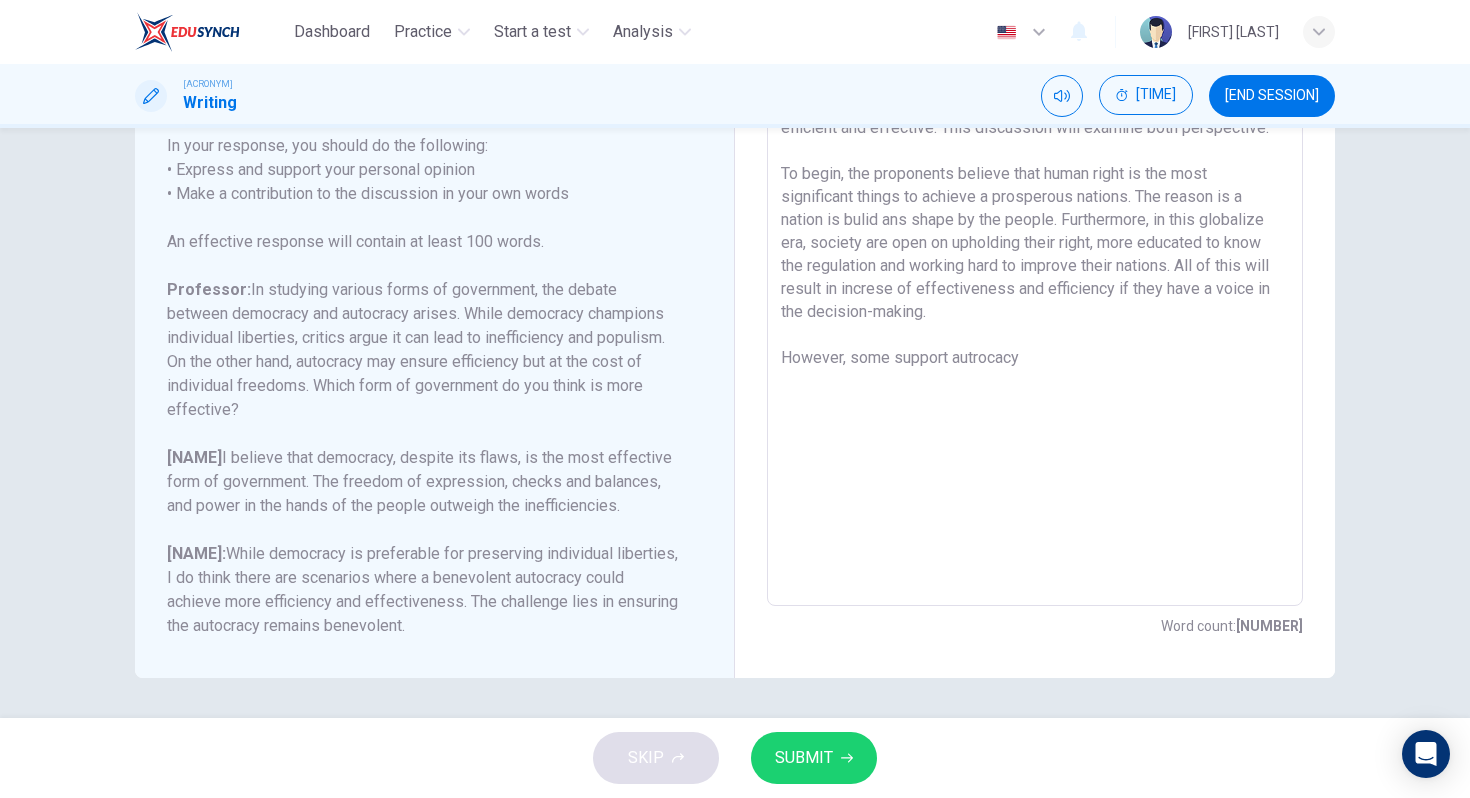 drag, startPoint x: 852, startPoint y: 382, endPoint x: 1037, endPoint y: 378, distance: 185.04324 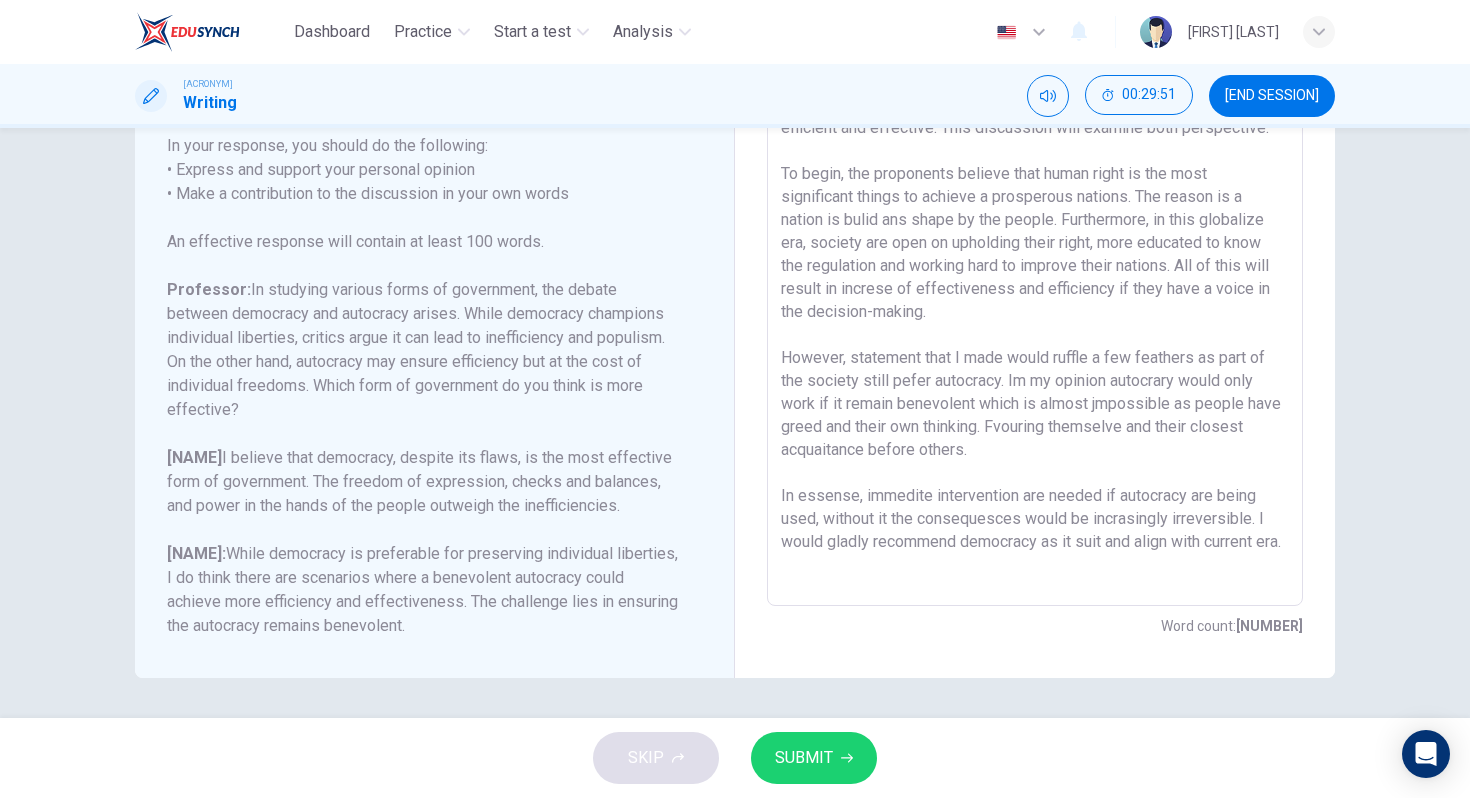 scroll, scrollTop: 0, scrollLeft: 0, axis: both 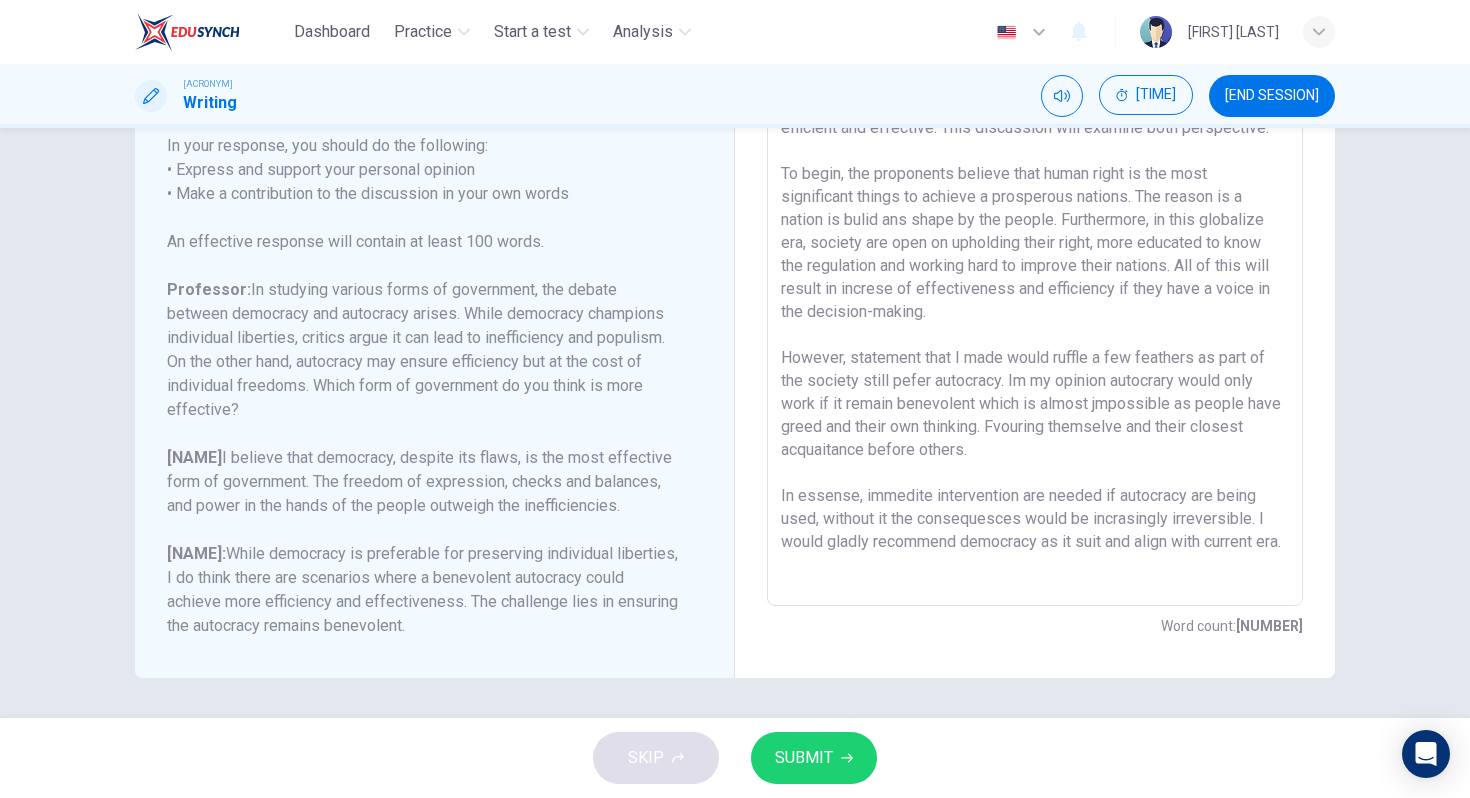 type on "Last week, I came across a disrupting video where it potrayed the ancient time where the nations was ruled based on autocracy that include the execution scene without futher interogation. The scene was both graphic and heart breaking, a stark reminder of the humanity's devestating impact on their nation and other individuals.
That incident crystalized my belief that democracy outweight autocracy in all categories. However, one might argue that autocracy are more efficient and effective. This discussion will examine both perspective.
To begin, the proponents believe that human right is the most significant things to achieve a prosperous nations. The reason is a nation is bulid ans shape by the people. Furthermore, in this globalize era, society are open on upholding their right, more educated to know the regulation and working hard to improve their nations. All of this will  result in increse of effectiveness and efficiency if they have a voice in the decision-making.
However, statement that I made woul..." 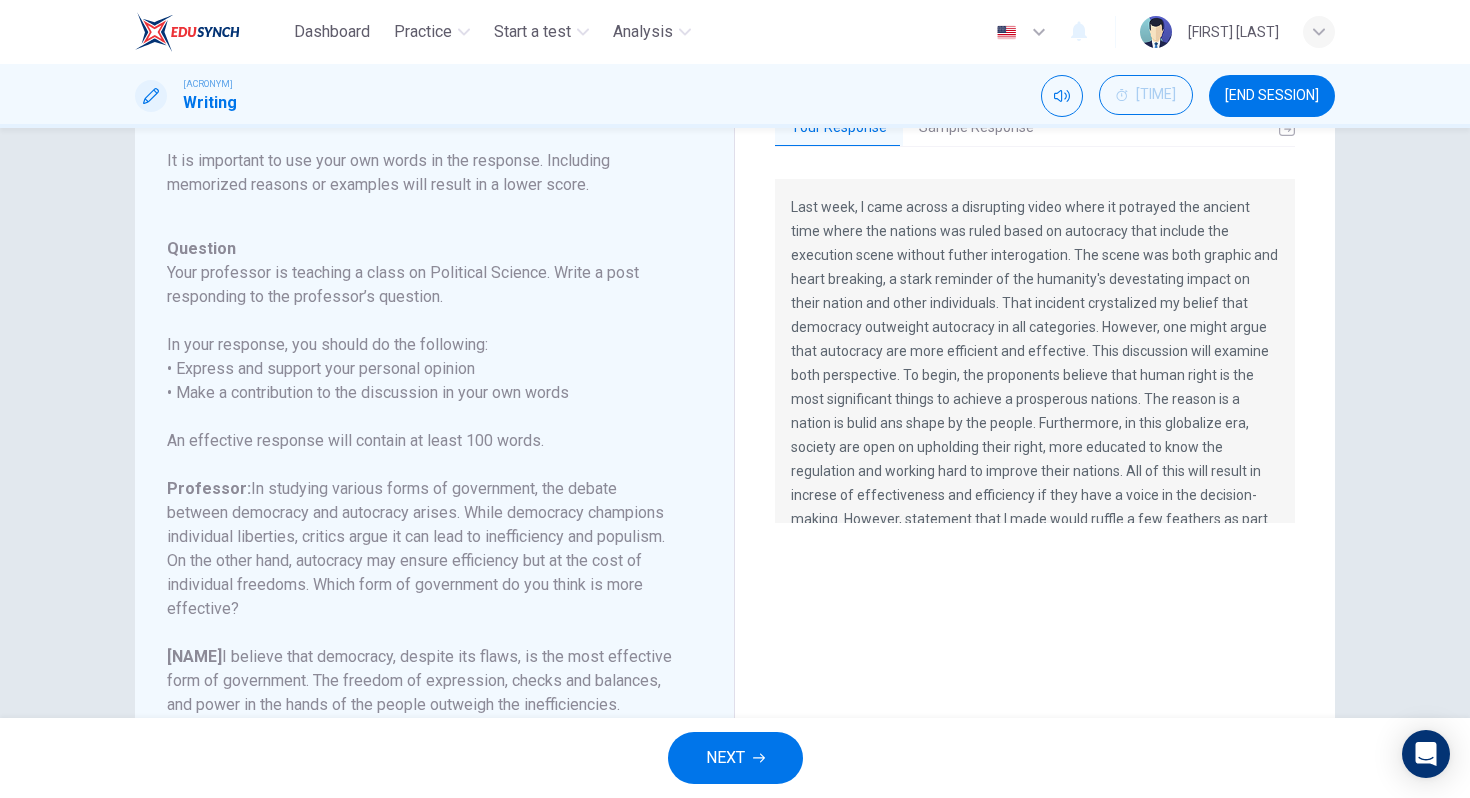 scroll, scrollTop: 87, scrollLeft: 0, axis: vertical 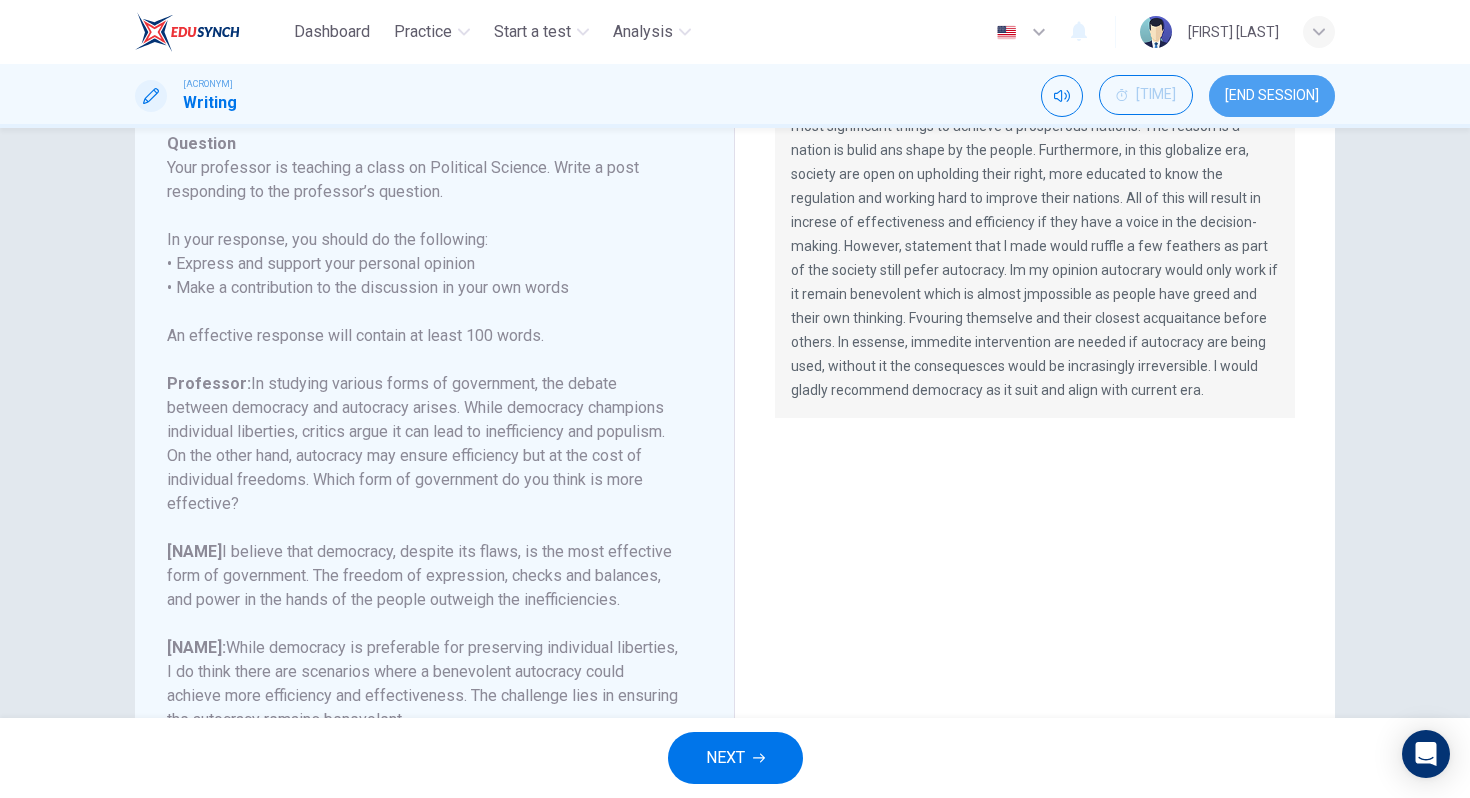 click on "[END SESSION]" at bounding box center [1272, 96] 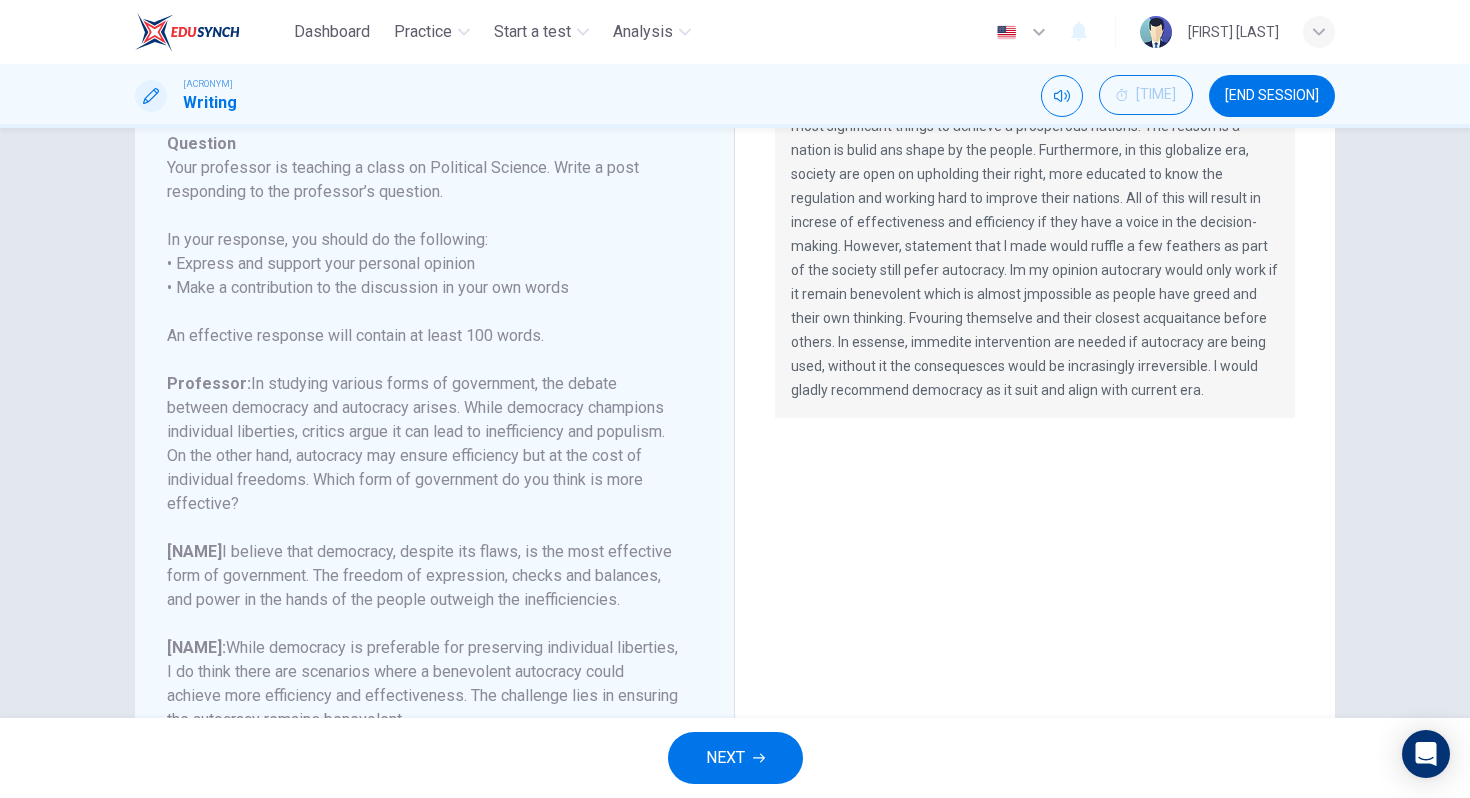 scroll, scrollTop: 0, scrollLeft: 0, axis: both 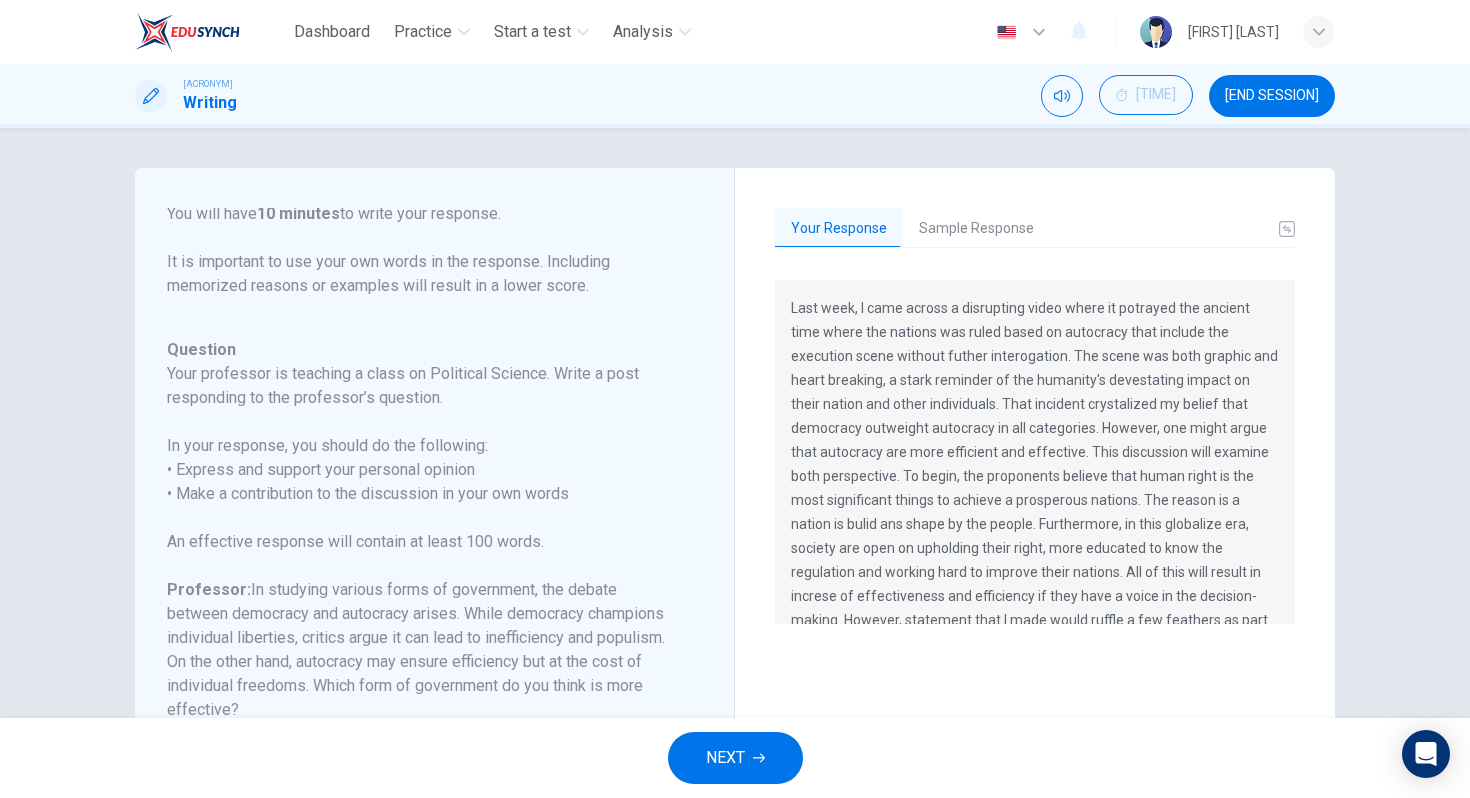 click on "Sample Response" at bounding box center [976, 229] 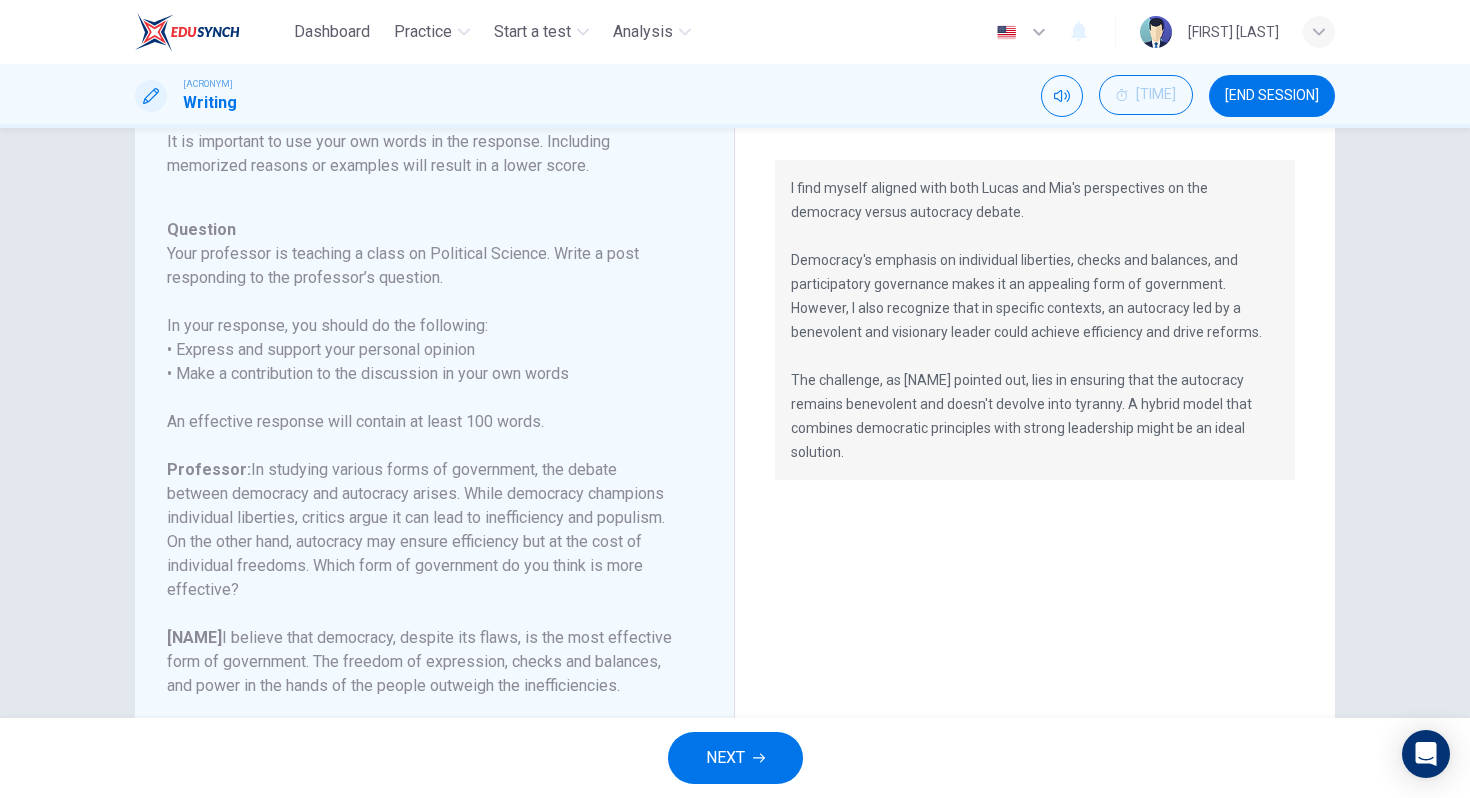 scroll, scrollTop: 136, scrollLeft: 0, axis: vertical 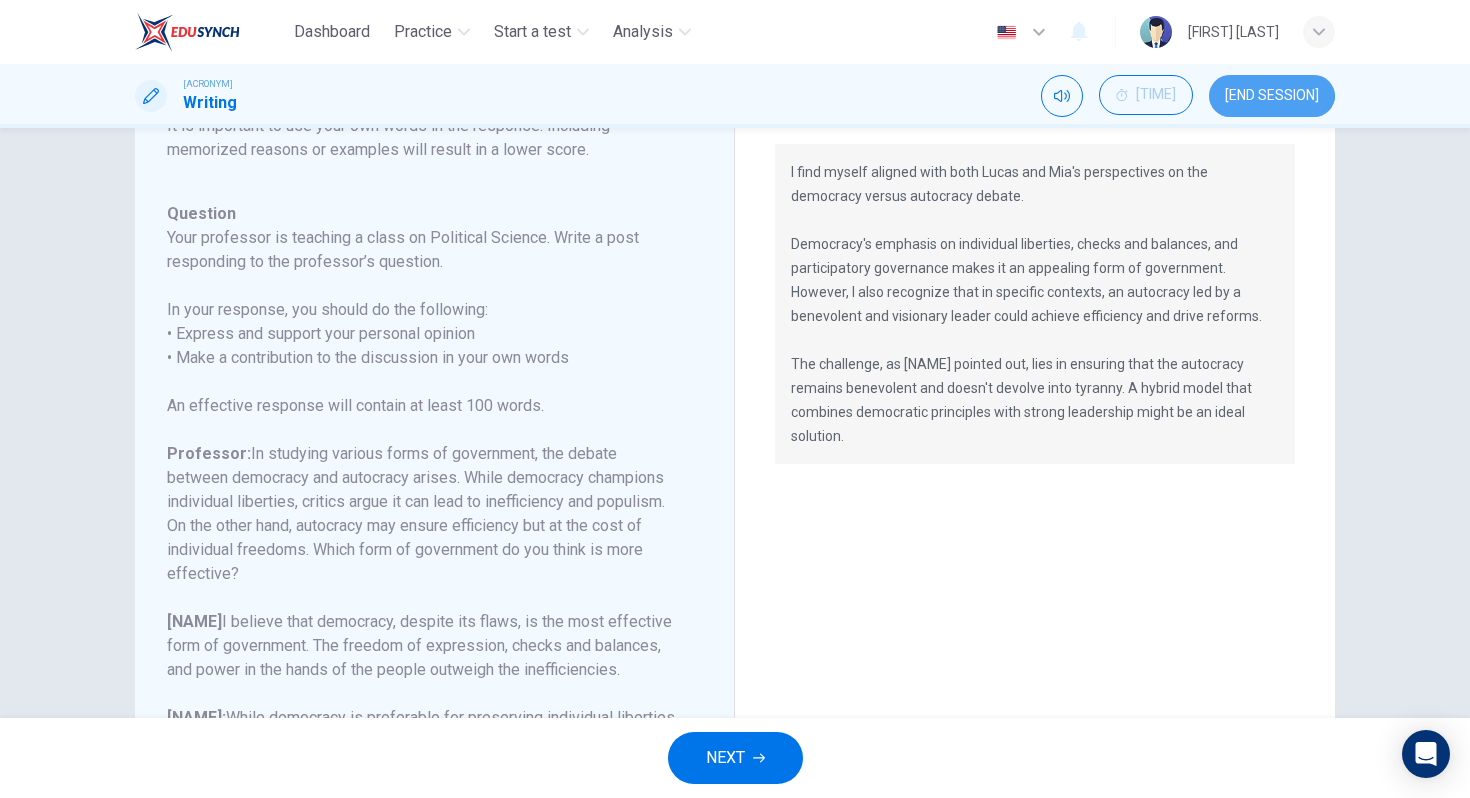 click on "[END SESSION]" at bounding box center [1272, 96] 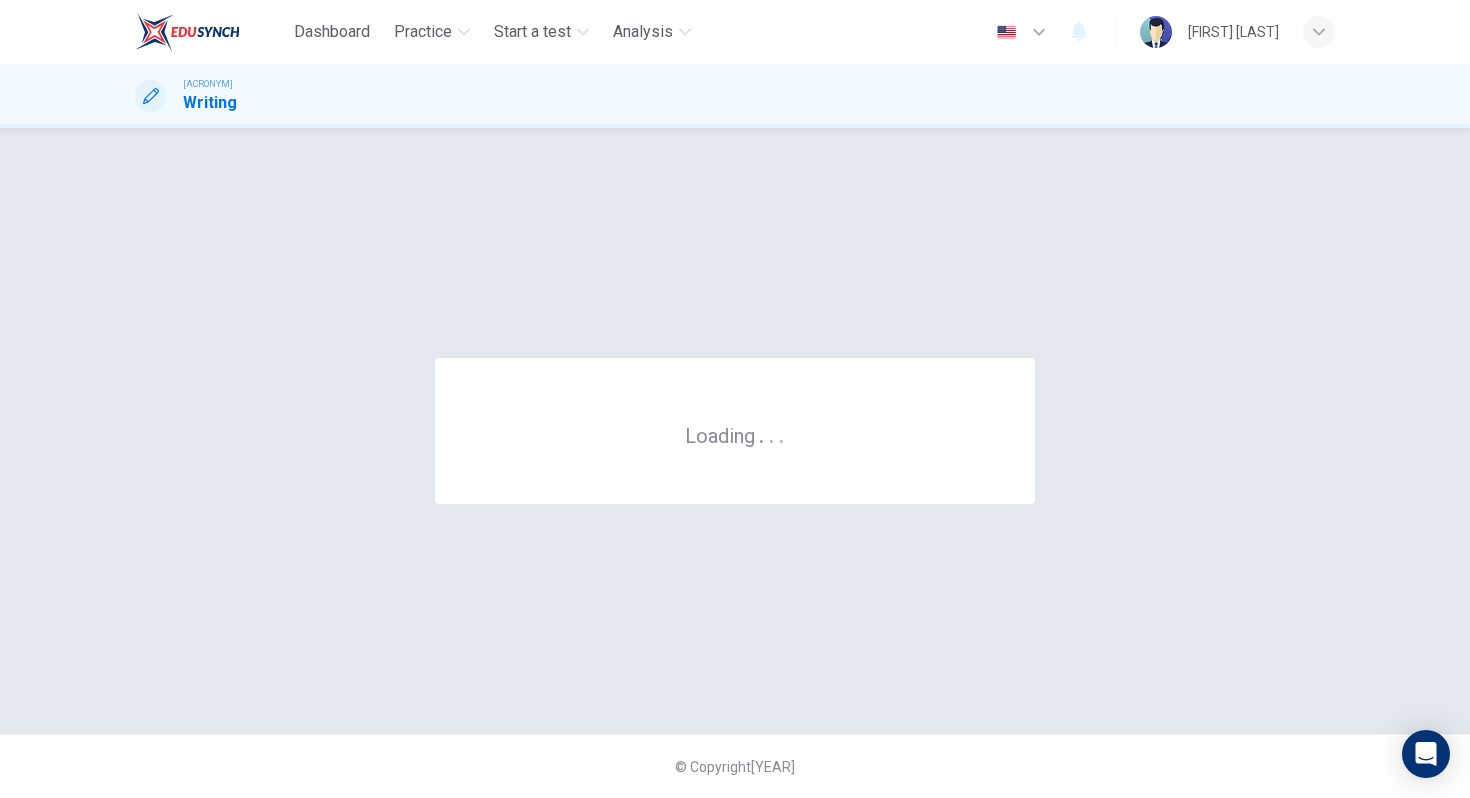 scroll, scrollTop: 0, scrollLeft: 0, axis: both 